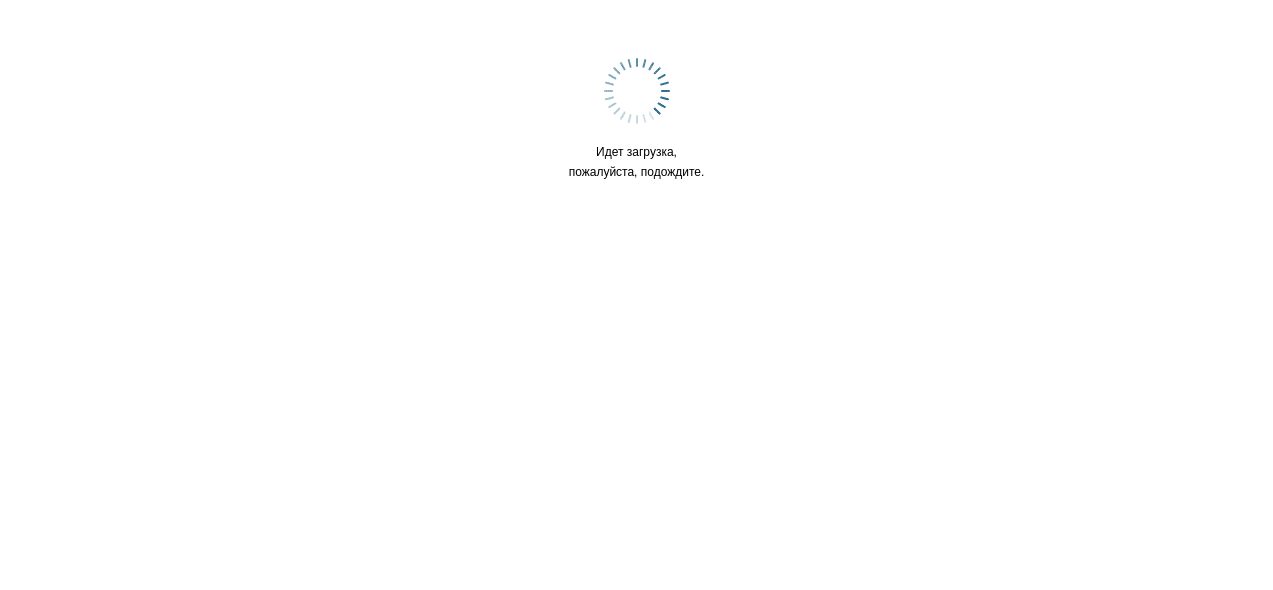scroll, scrollTop: 0, scrollLeft: 0, axis: both 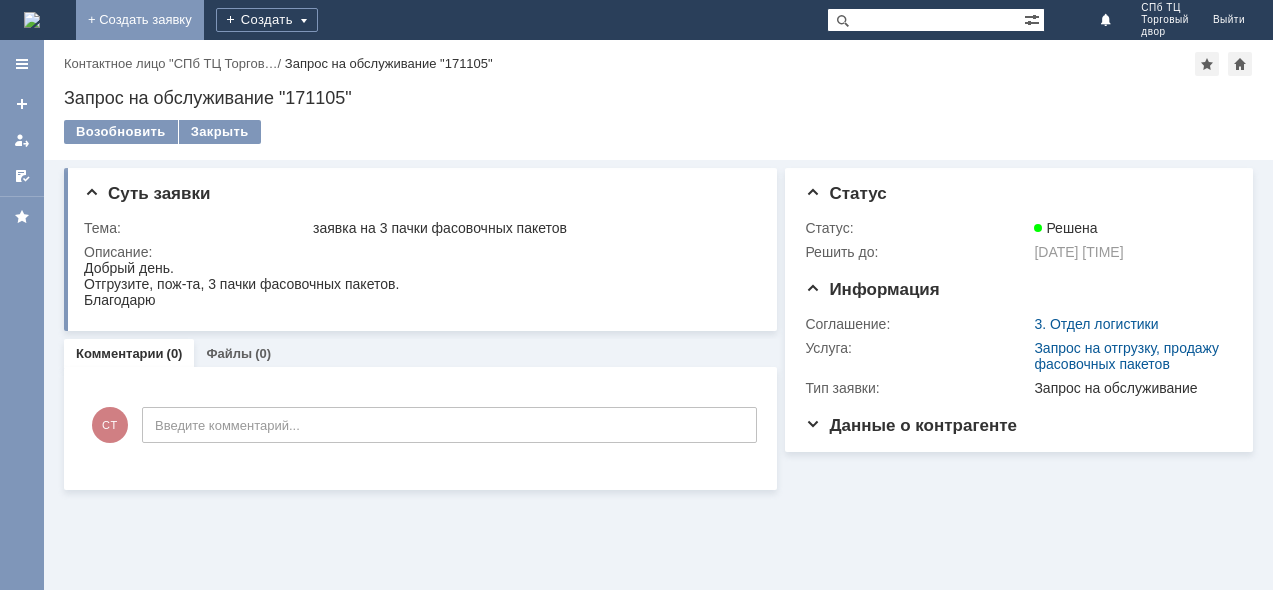 click on "+ Создать заявку" at bounding box center (140, 20) 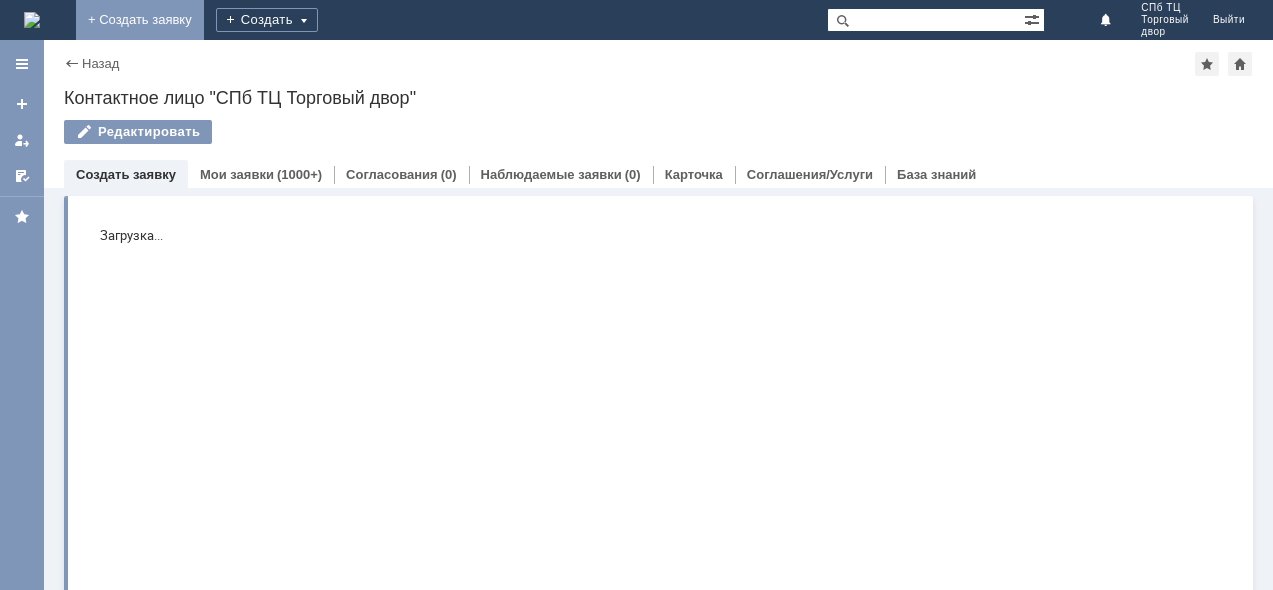 scroll, scrollTop: 0, scrollLeft: 0, axis: both 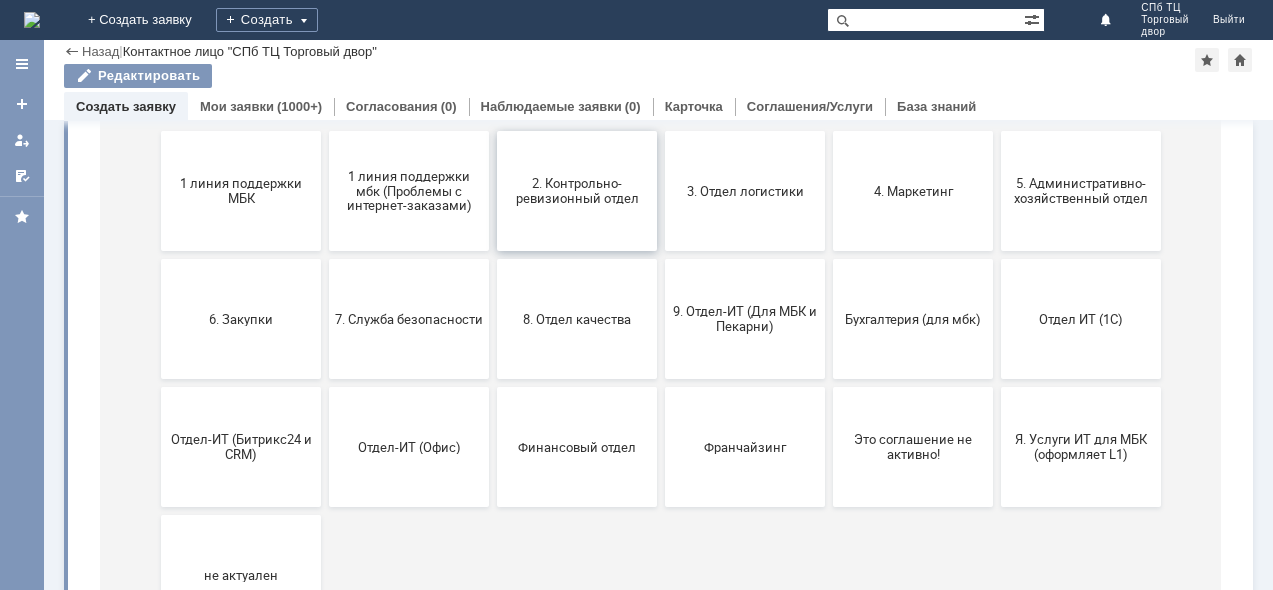 click on "2. Контрольно-ревизионный отдел" at bounding box center [577, 191] 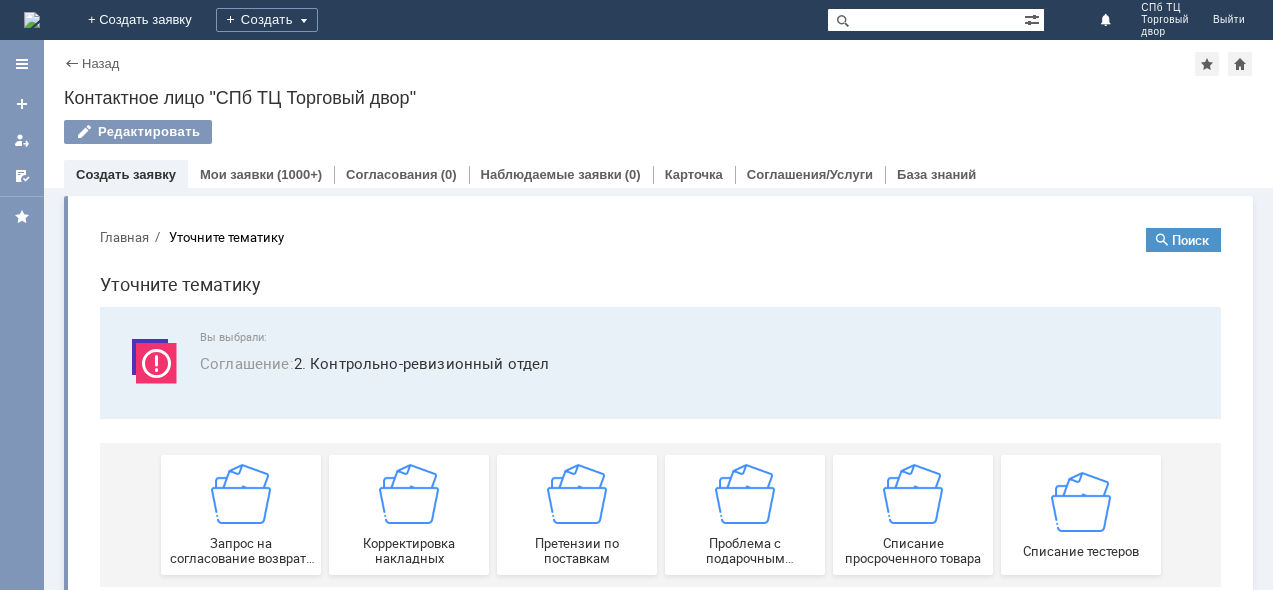 scroll, scrollTop: 40, scrollLeft: 0, axis: vertical 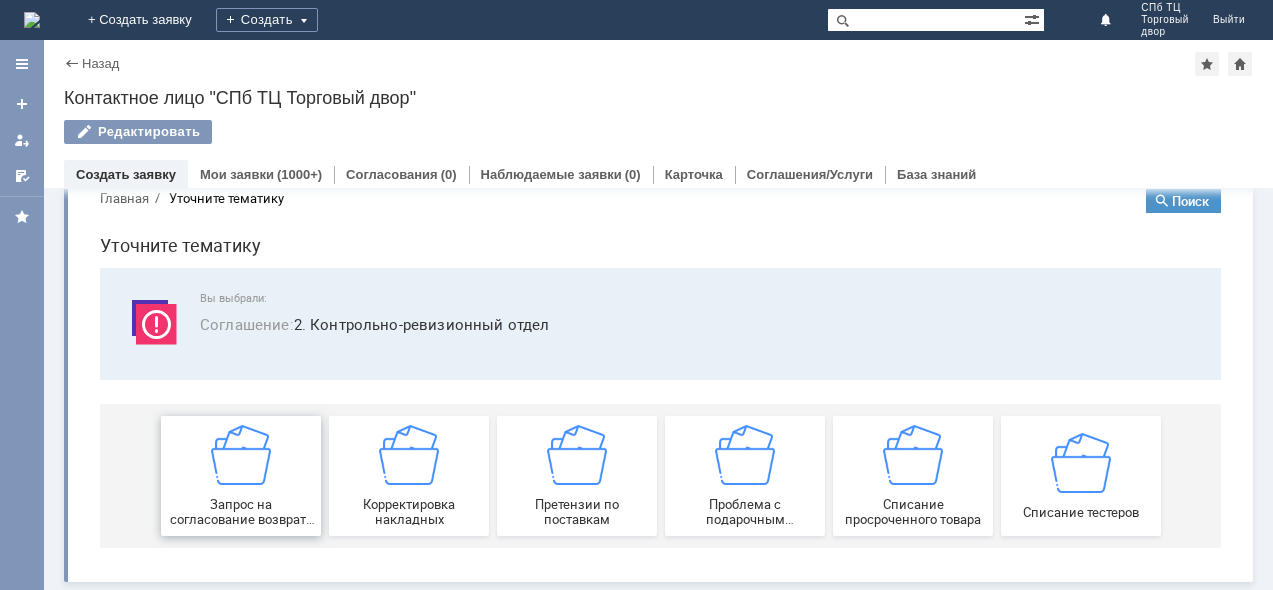 click at bounding box center [241, 455] 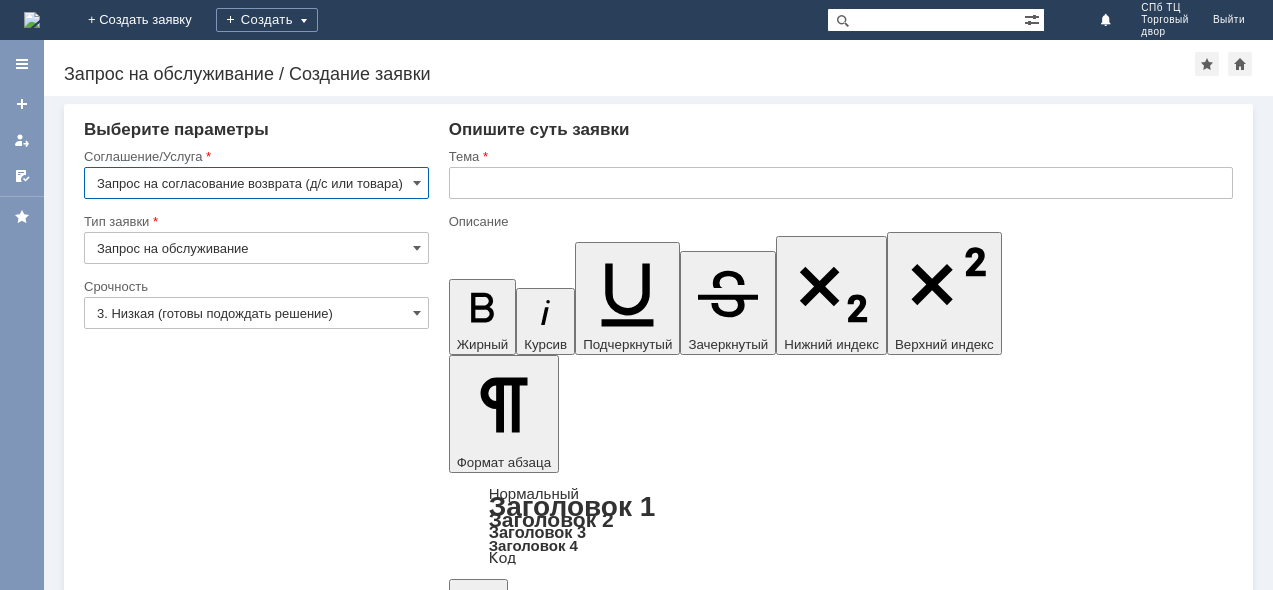 scroll, scrollTop: 0, scrollLeft: 0, axis: both 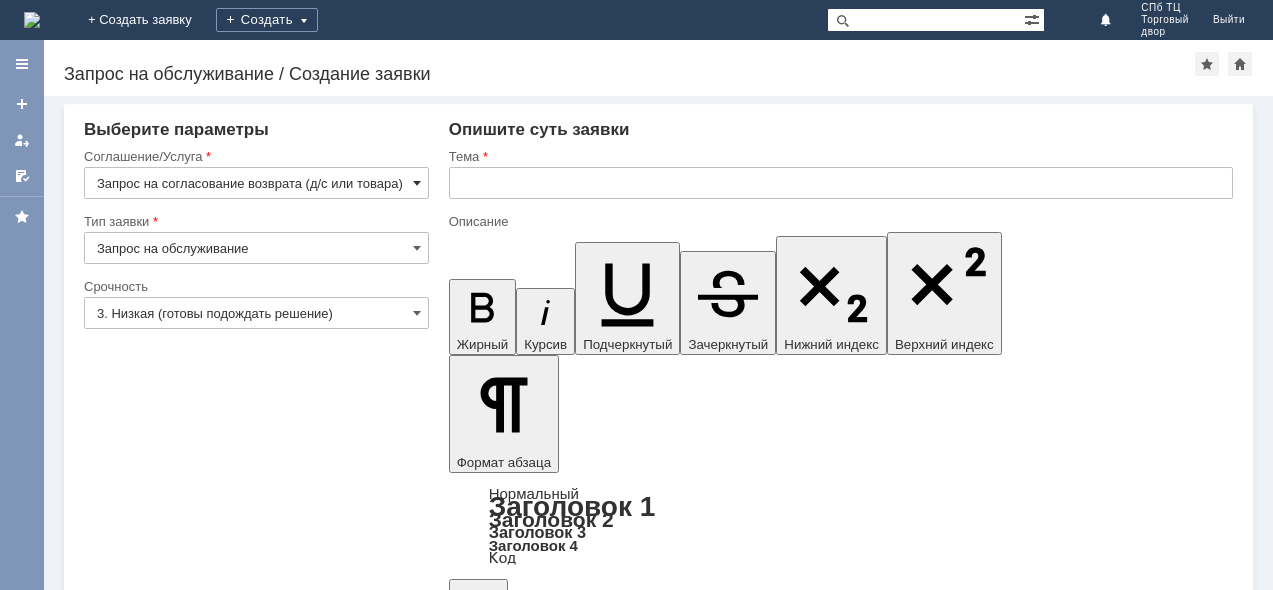 click at bounding box center [417, 183] 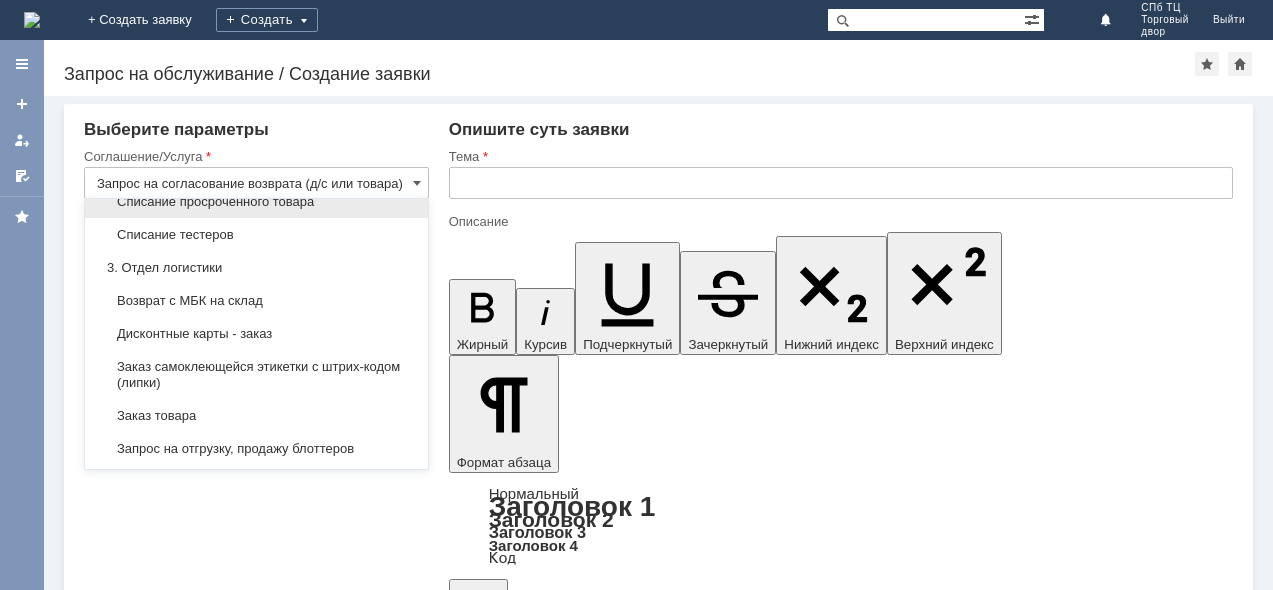scroll, scrollTop: 600, scrollLeft: 0, axis: vertical 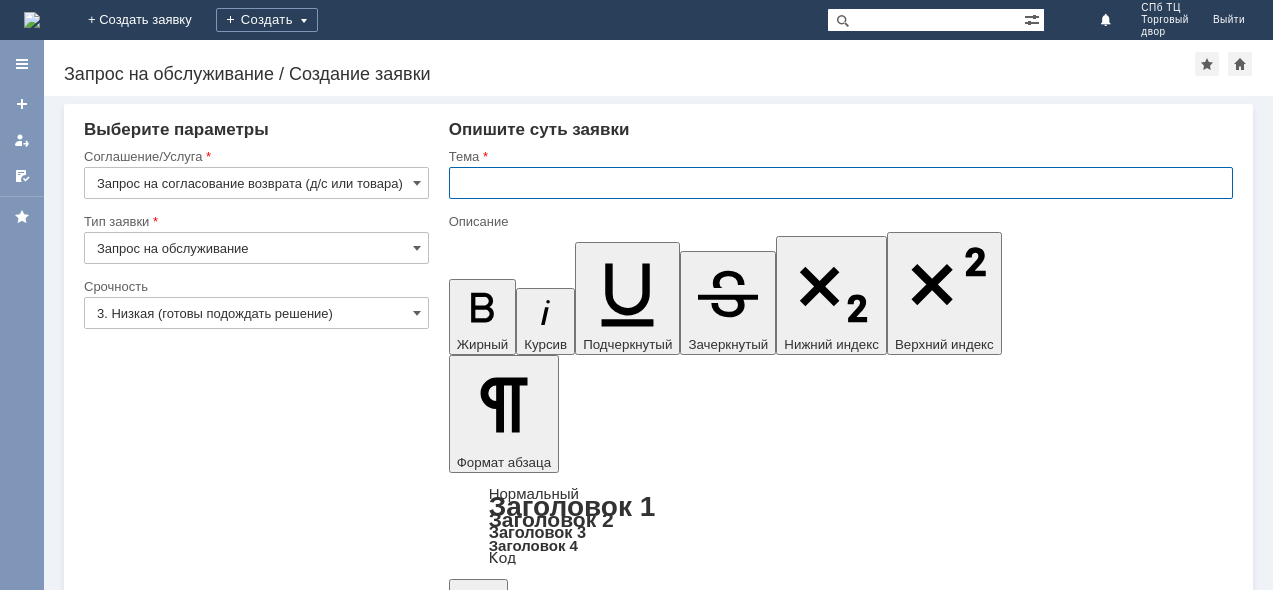 click at bounding box center (841, 183) 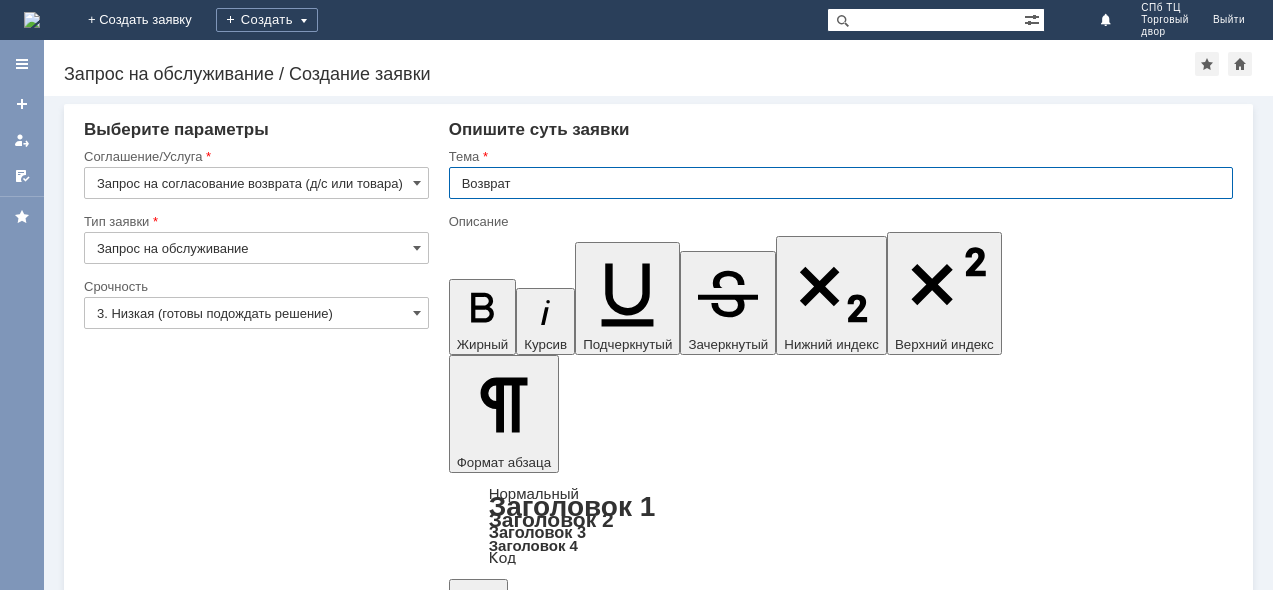 type on "Возврат" 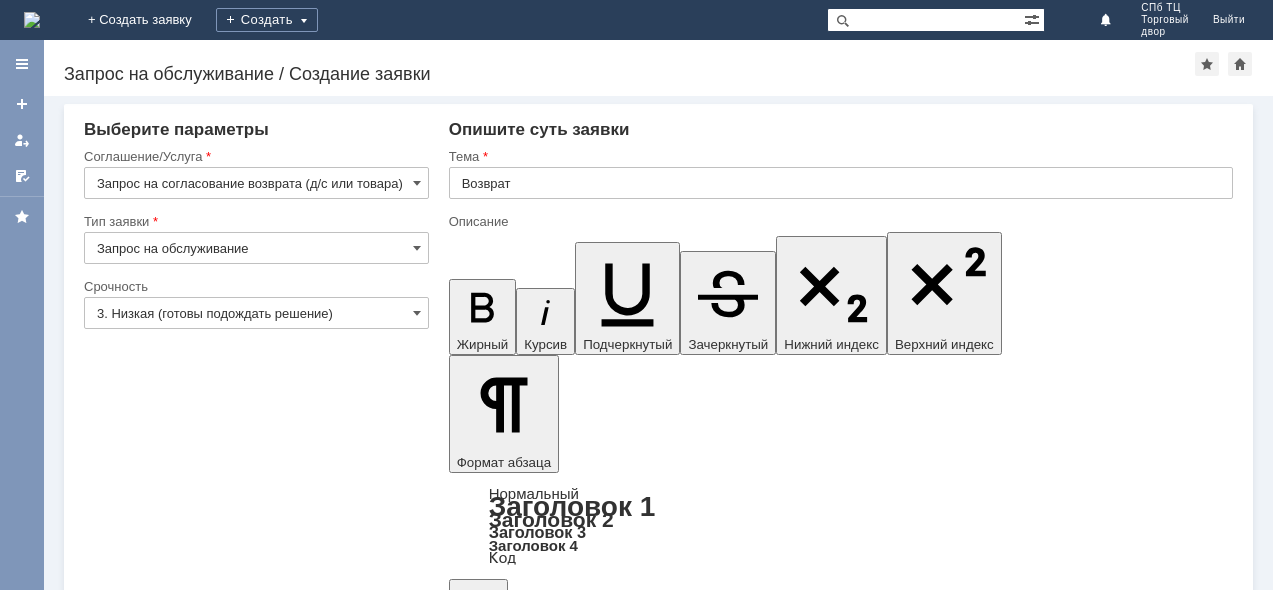 click at bounding box center (611, 5263) 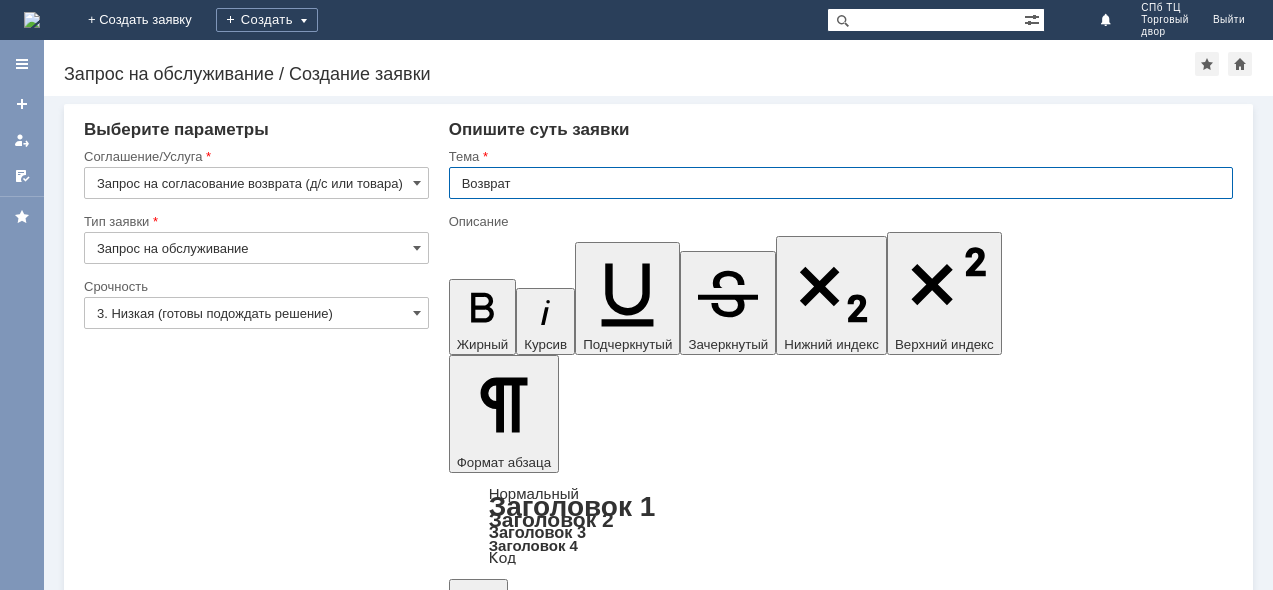 click on "Возврат" at bounding box center (841, 183) 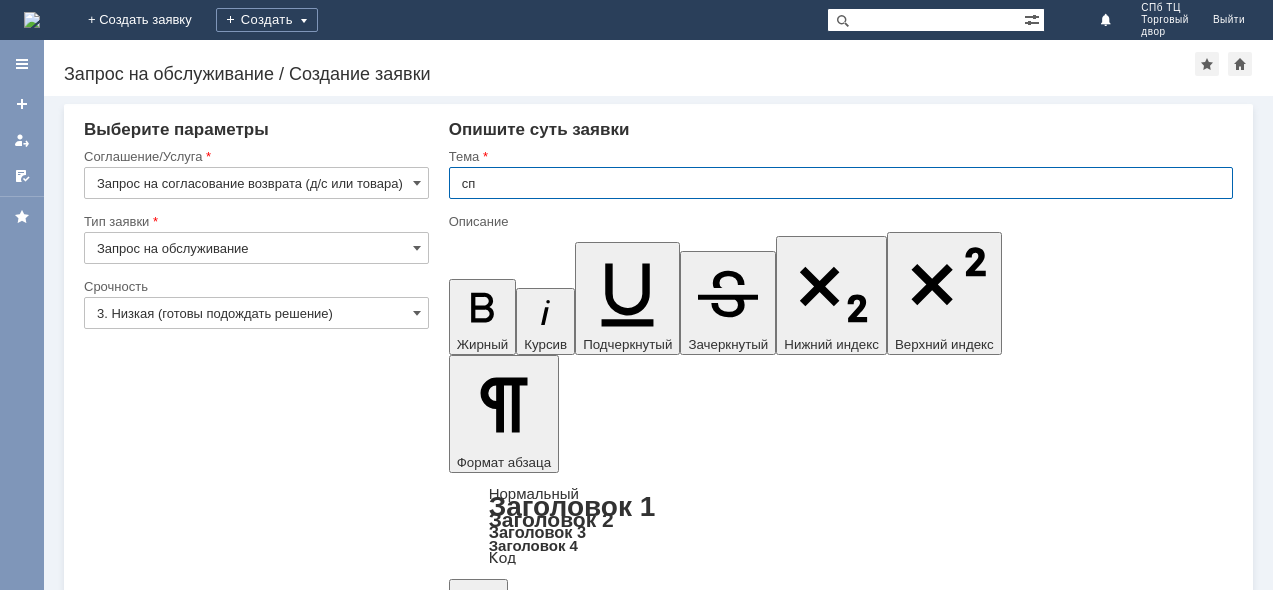 type on "с" 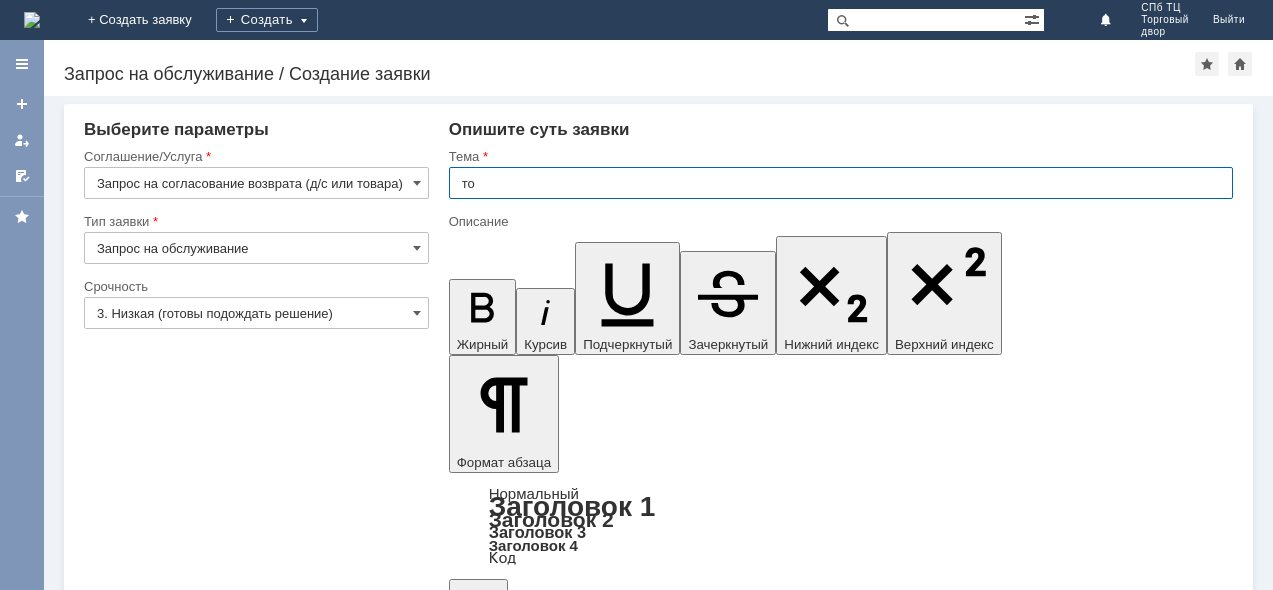 type on "т" 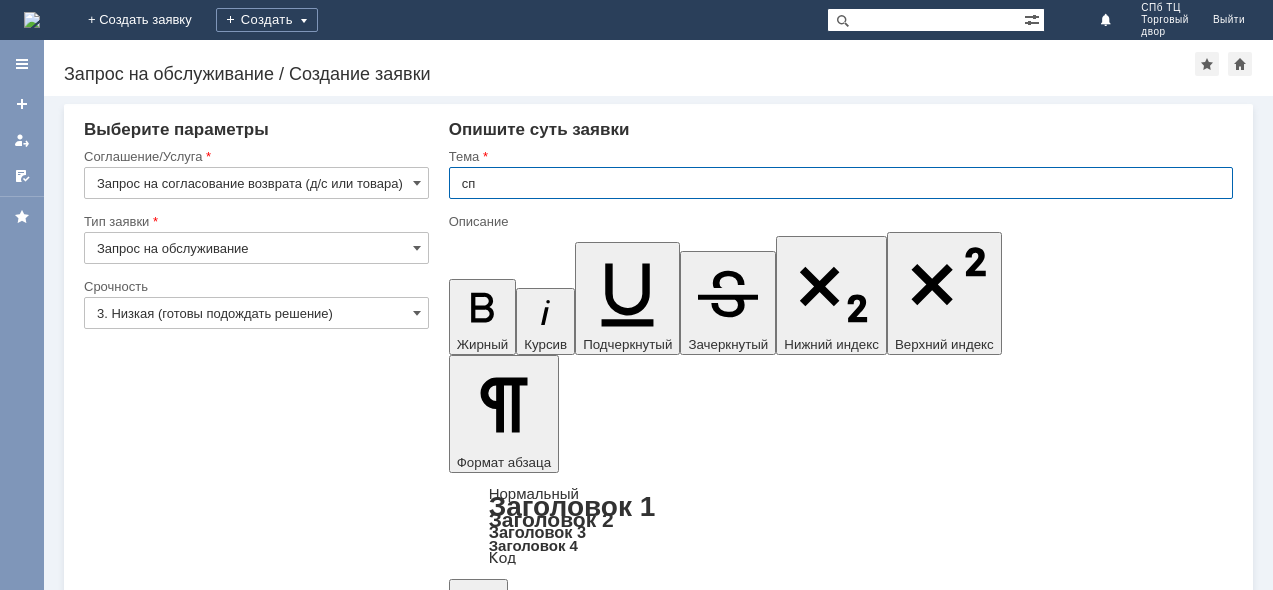 type on "с" 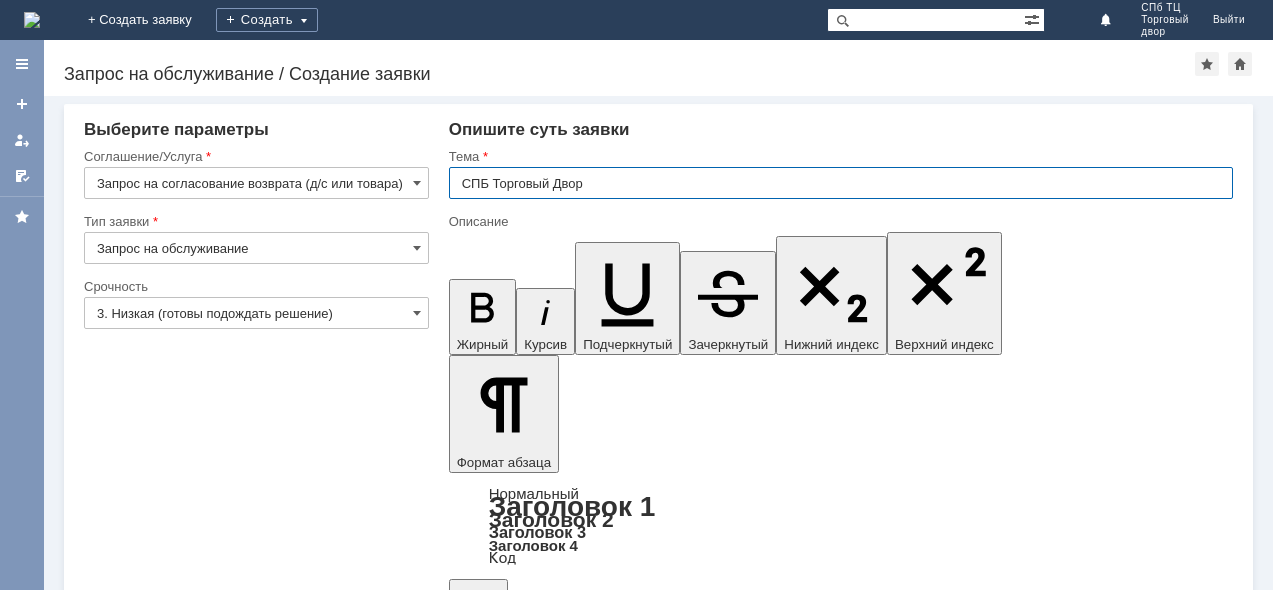 type on "СПБ Торговый Двор" 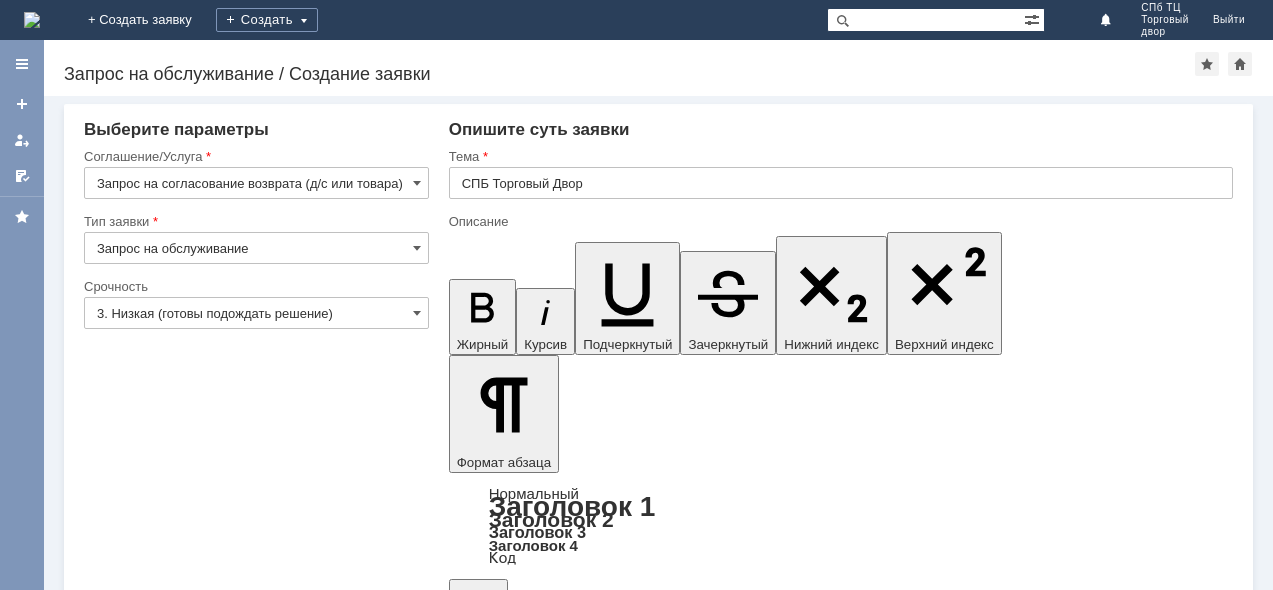 click at bounding box center [611, 5263] 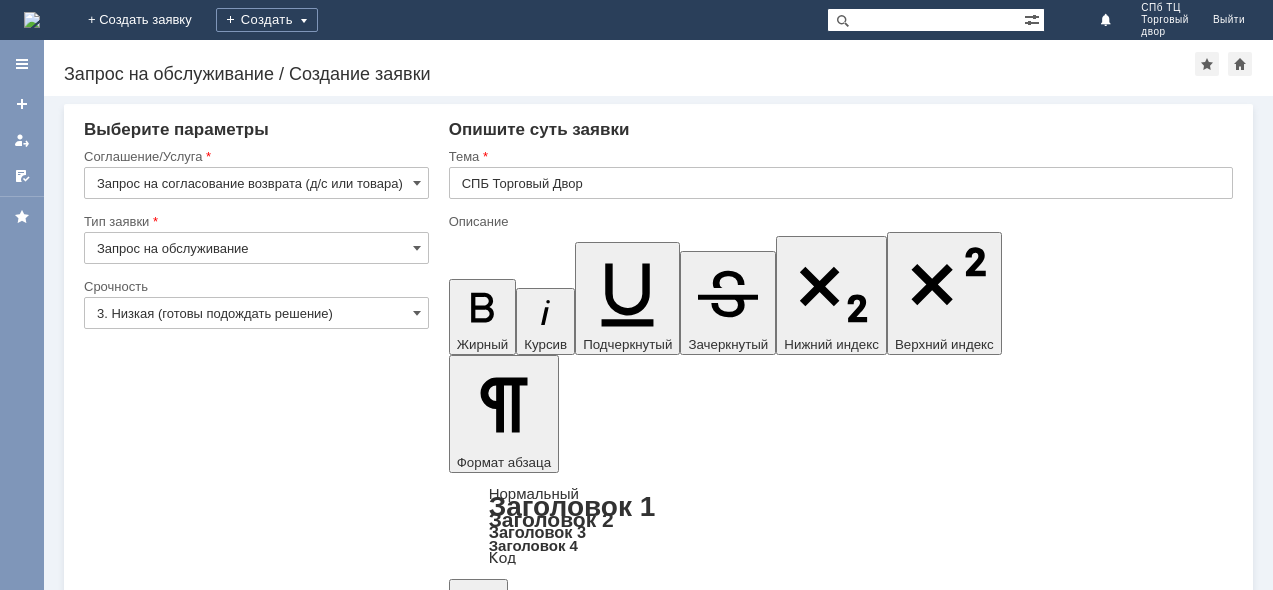 type 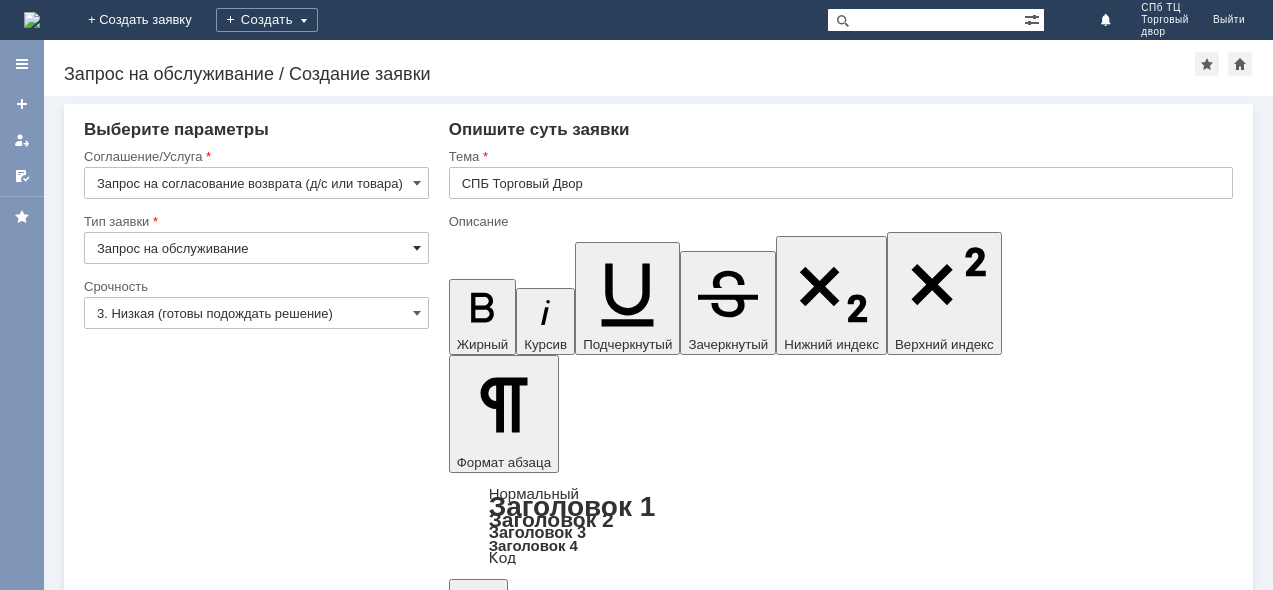 click at bounding box center (417, 248) 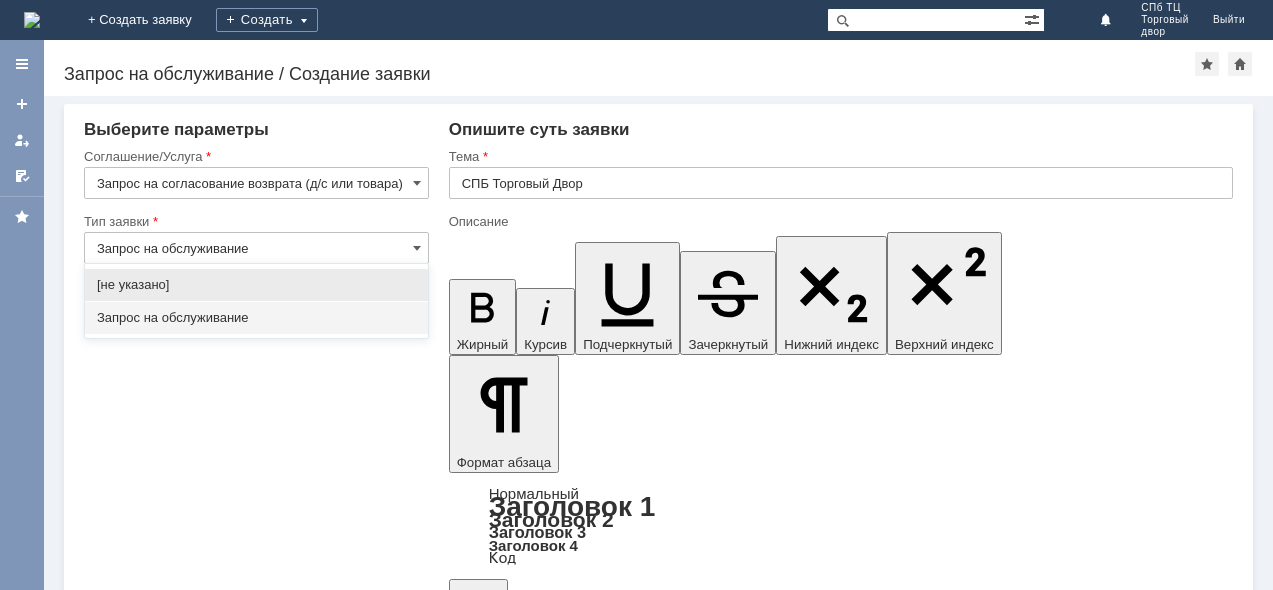 click on "Запрос на обслуживание" at bounding box center (256, 318) 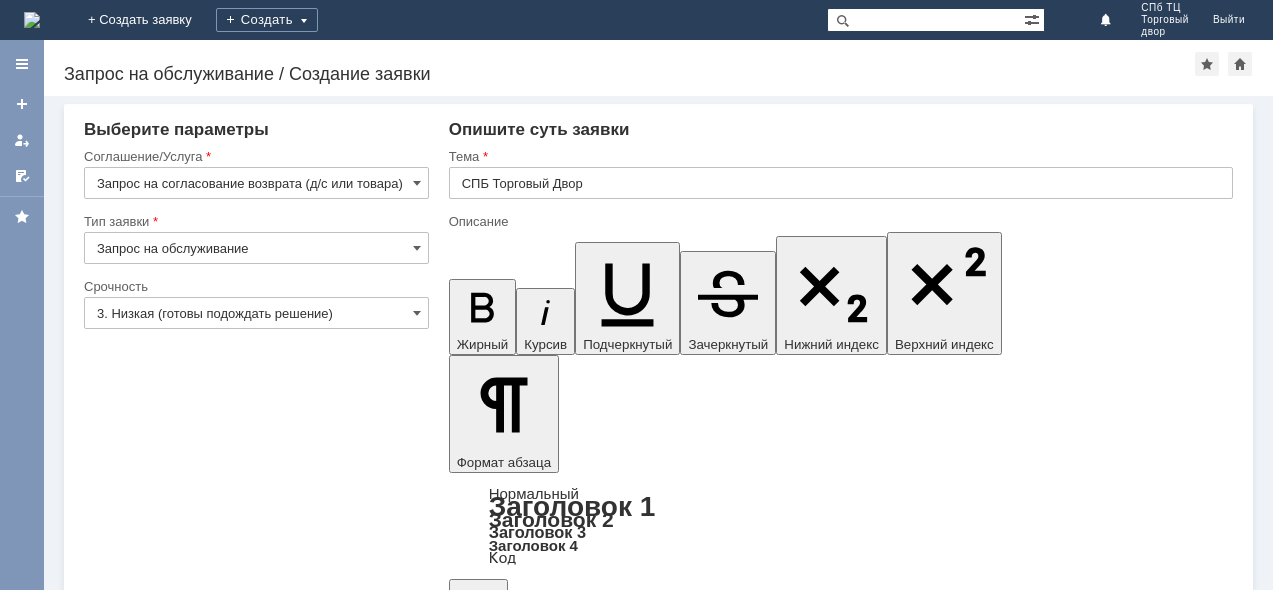 type on "Запрос на обслуживание" 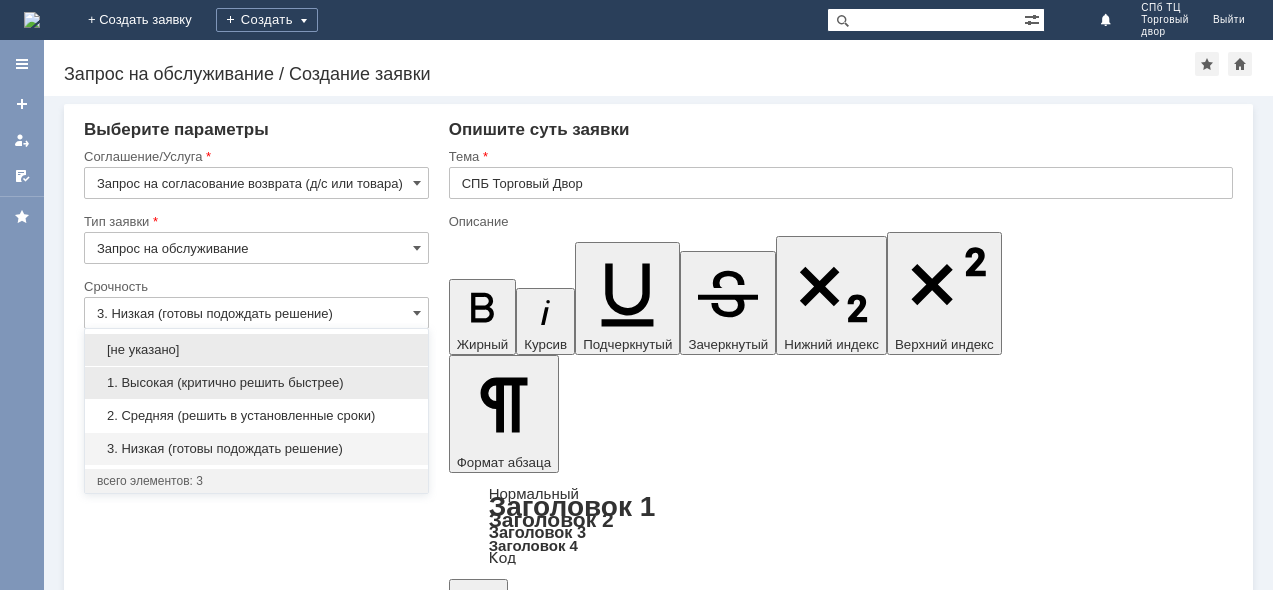 click on "1. Высокая (критично решить быстрее)" at bounding box center (256, 383) 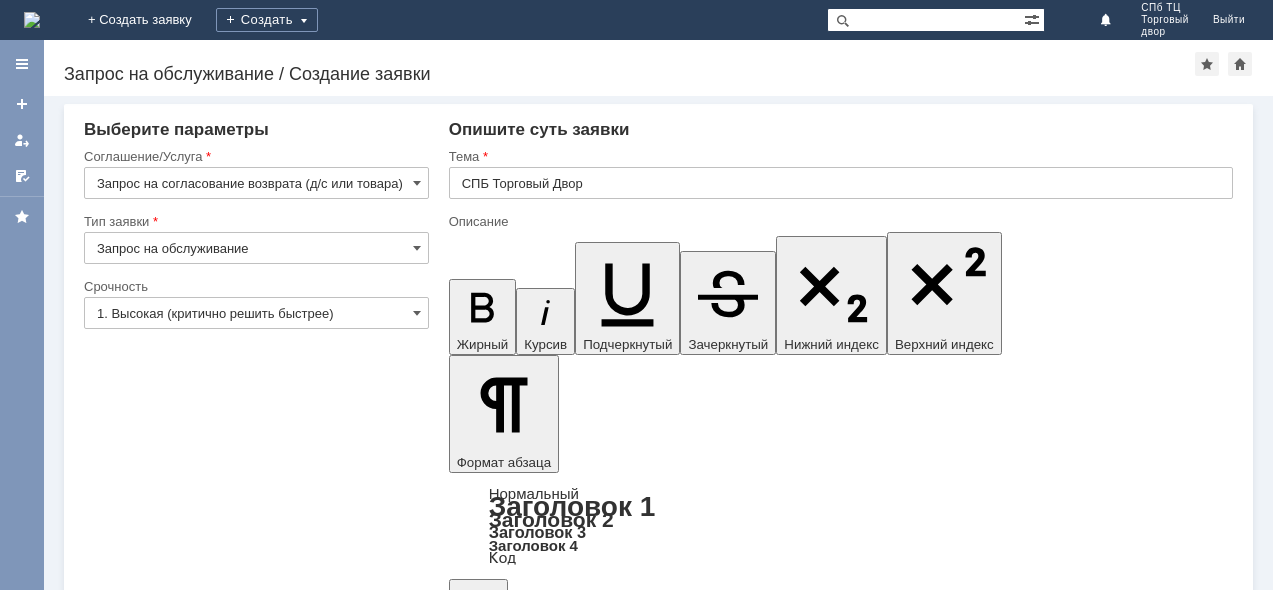 click on "Добавить файл" at bounding box center (525, 5367) 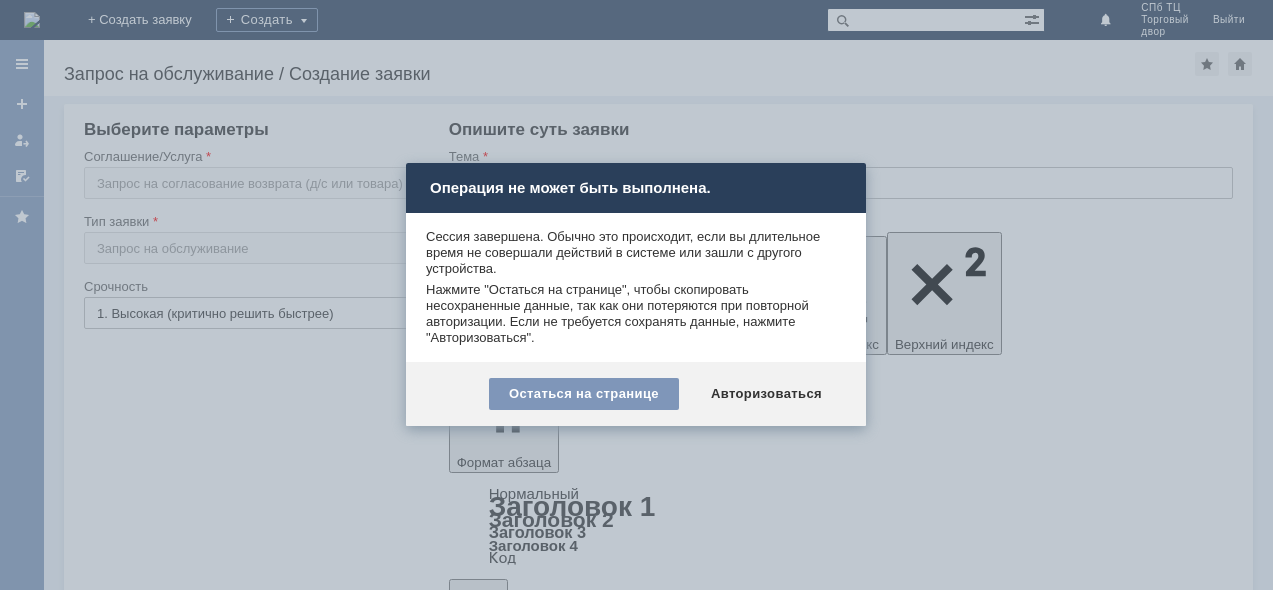 click at bounding box center (636, 295) 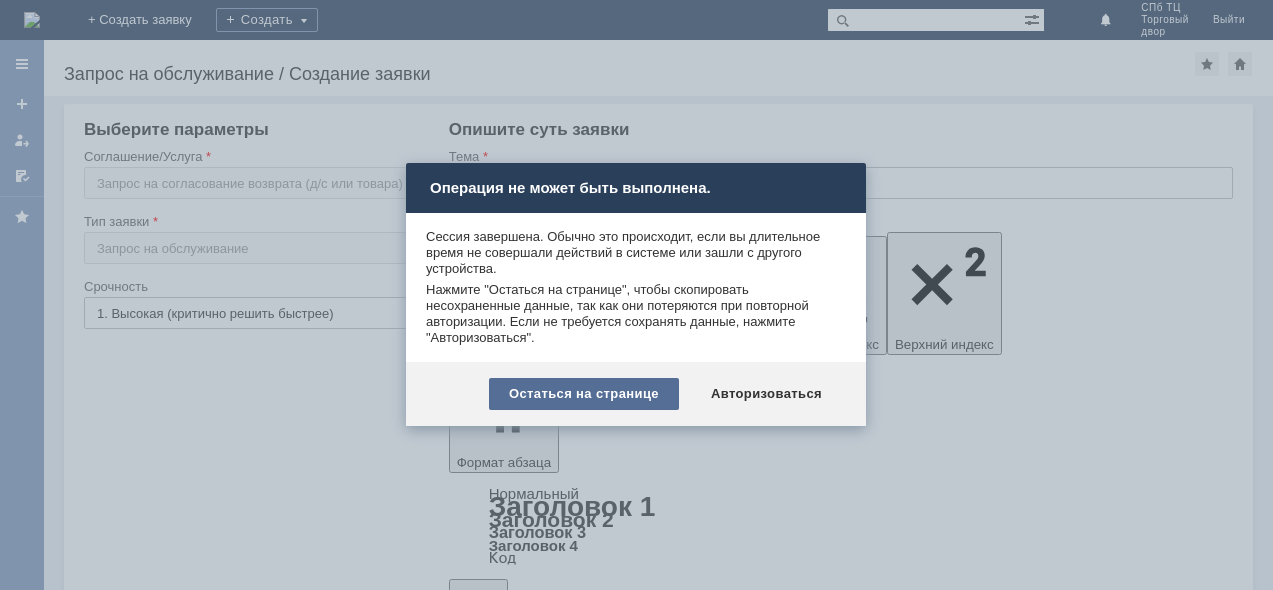 click on "Остаться на странице" at bounding box center [584, 394] 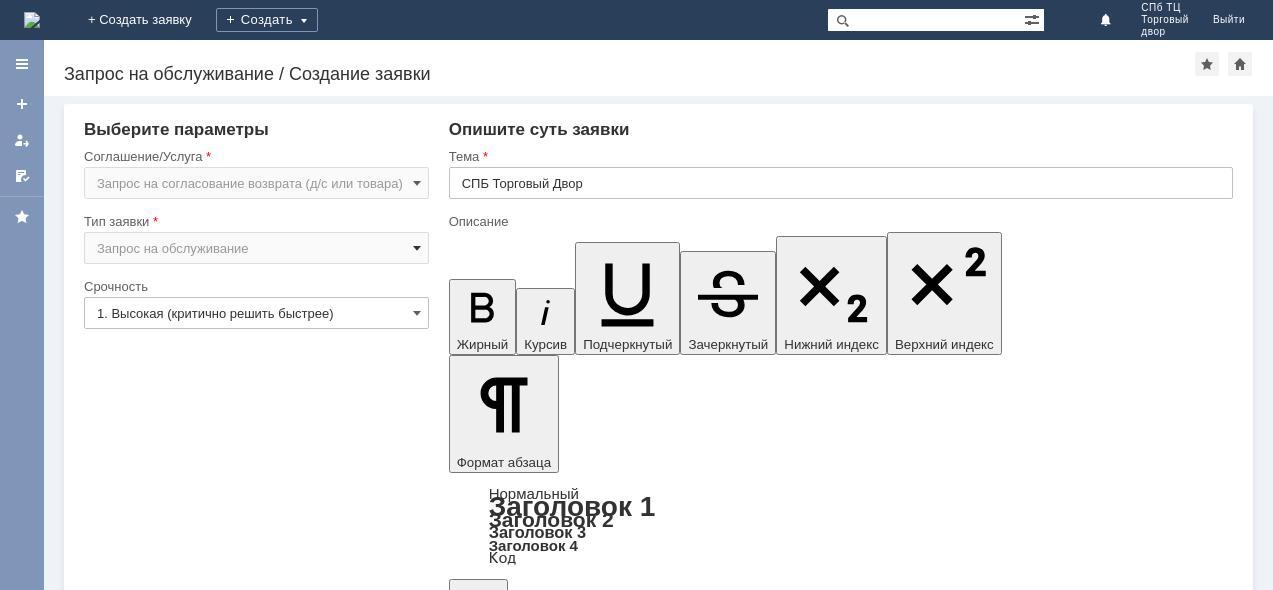 click at bounding box center [417, 248] 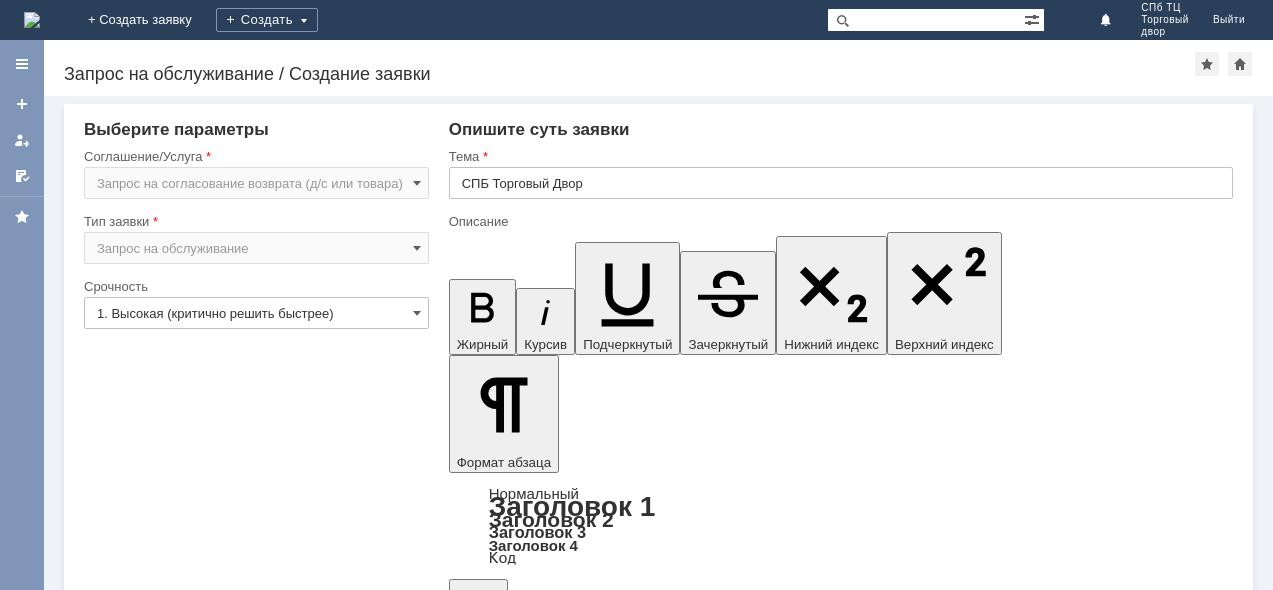 click on "Сохранить" at bounding box center (144, 5429) 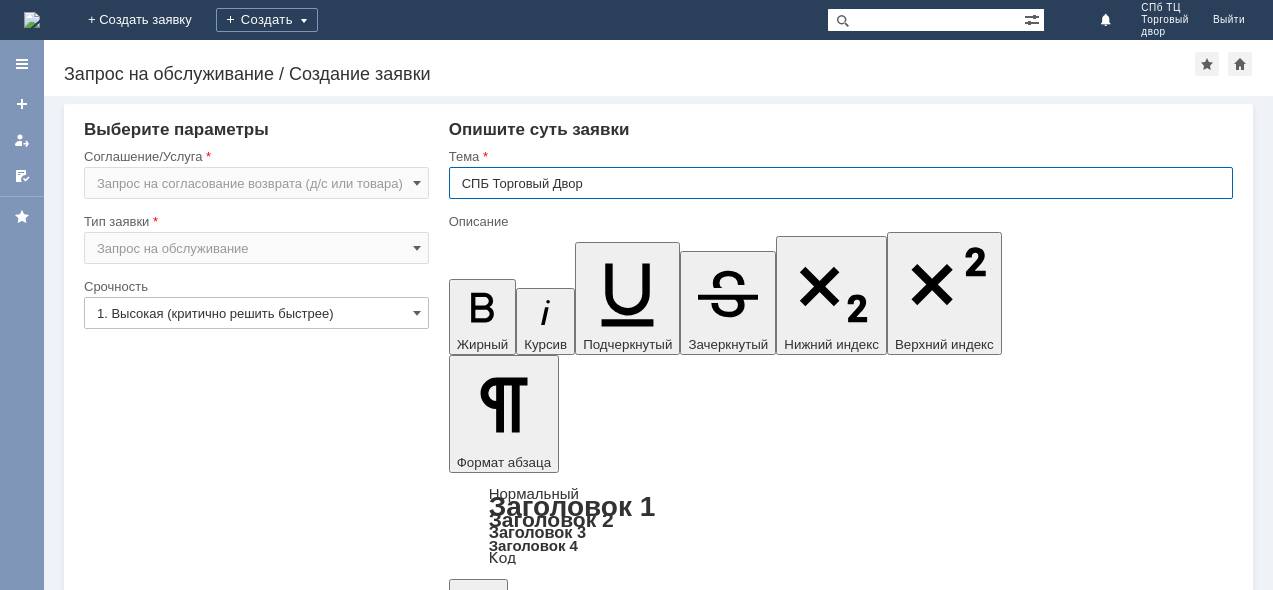 click at bounding box center (611, 5318) 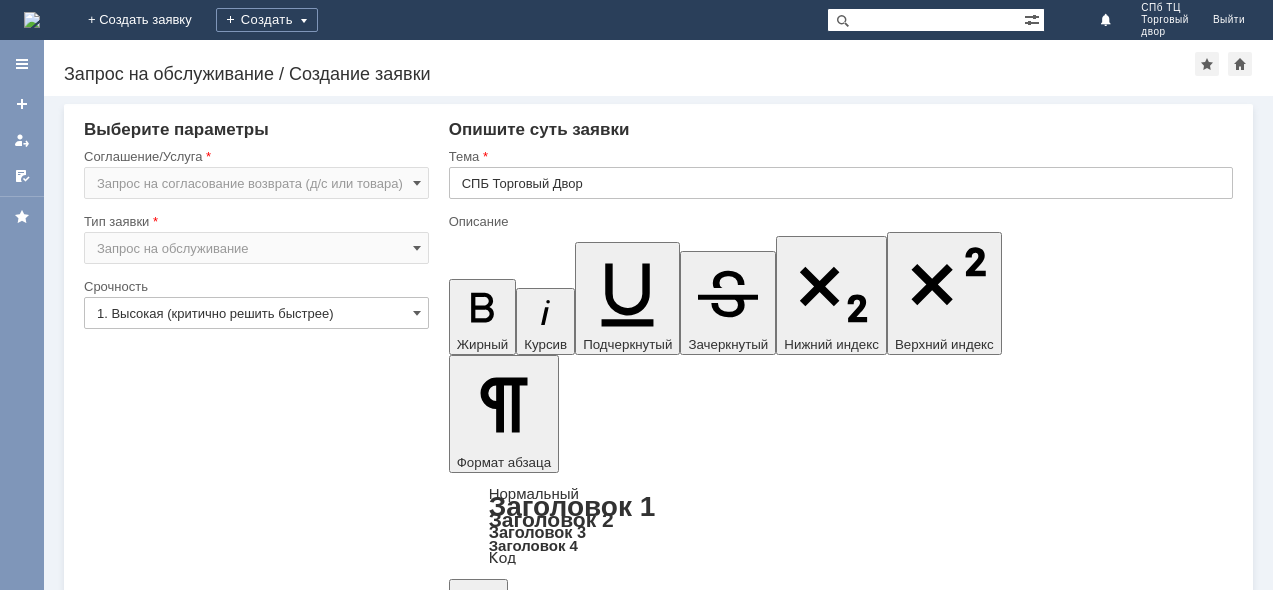 click on "Отмена" at bounding box center [258, 5429] 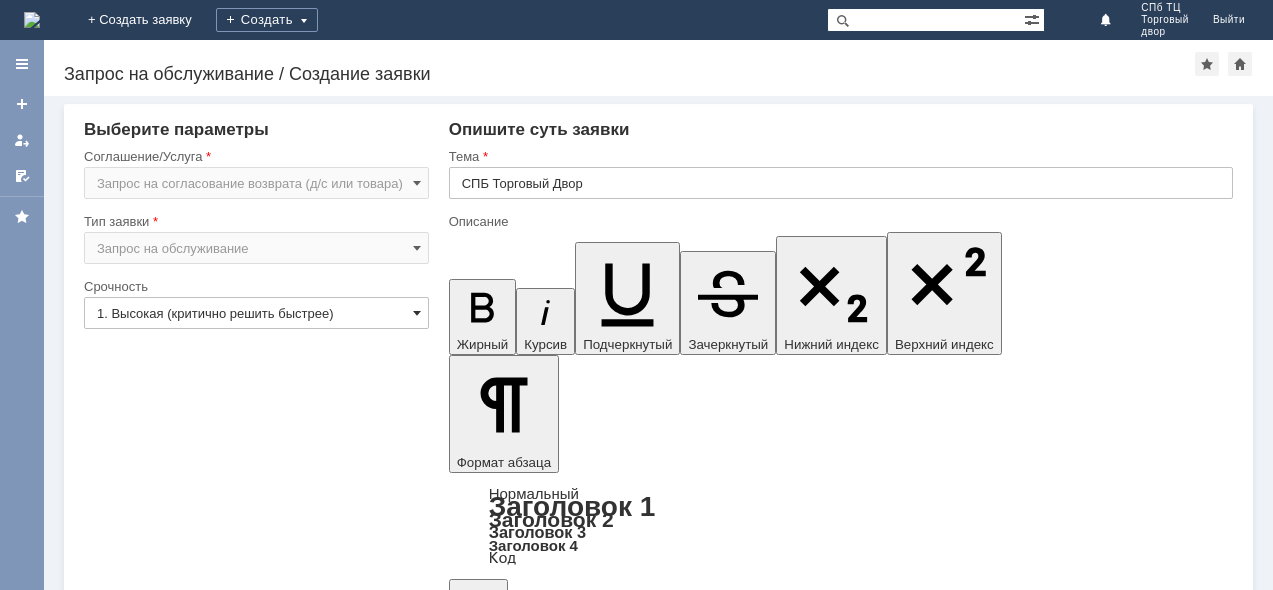 click at bounding box center [417, 313] 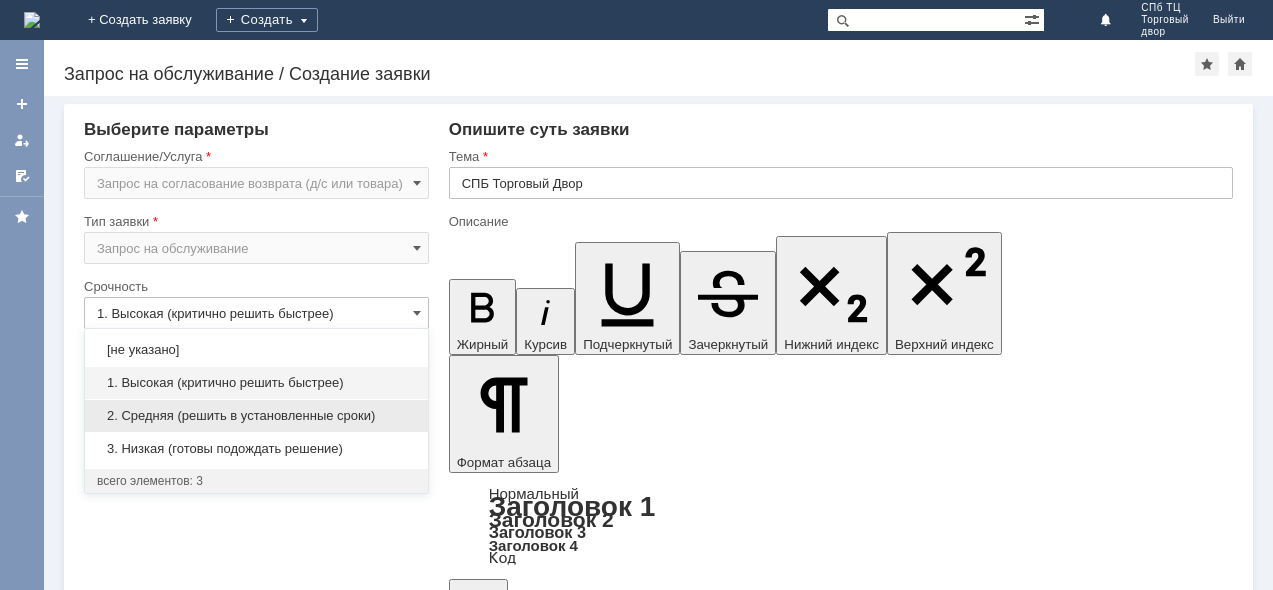 click on "2. Средняя (решить в установленные сроки)" at bounding box center [256, 416] 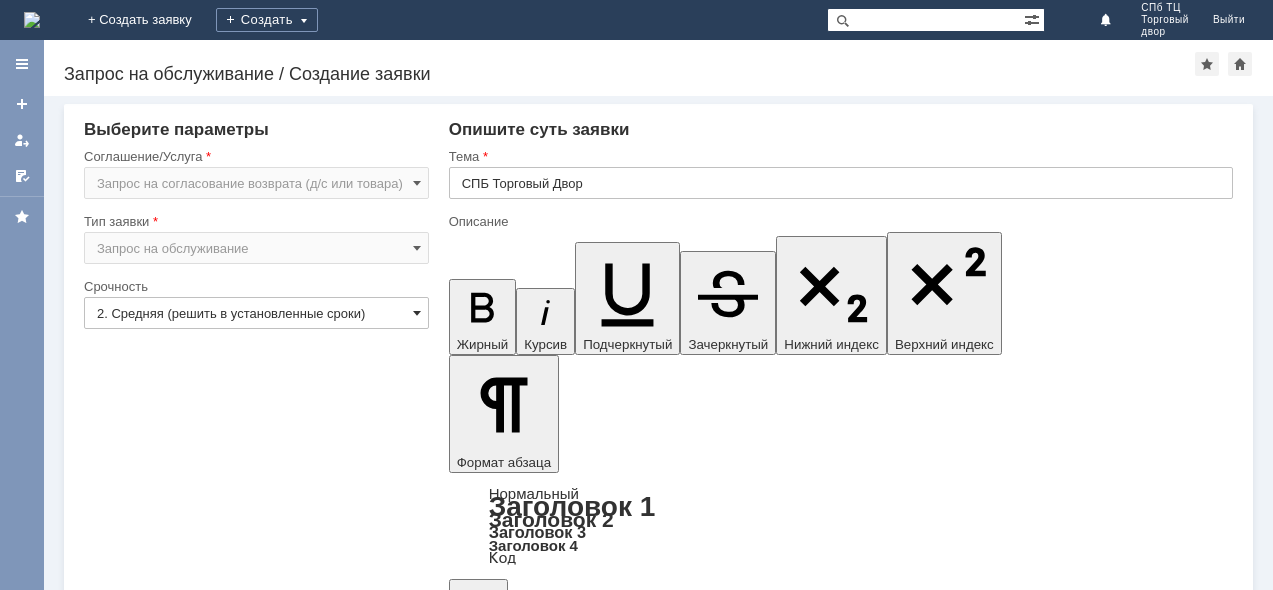 click at bounding box center [417, 313] 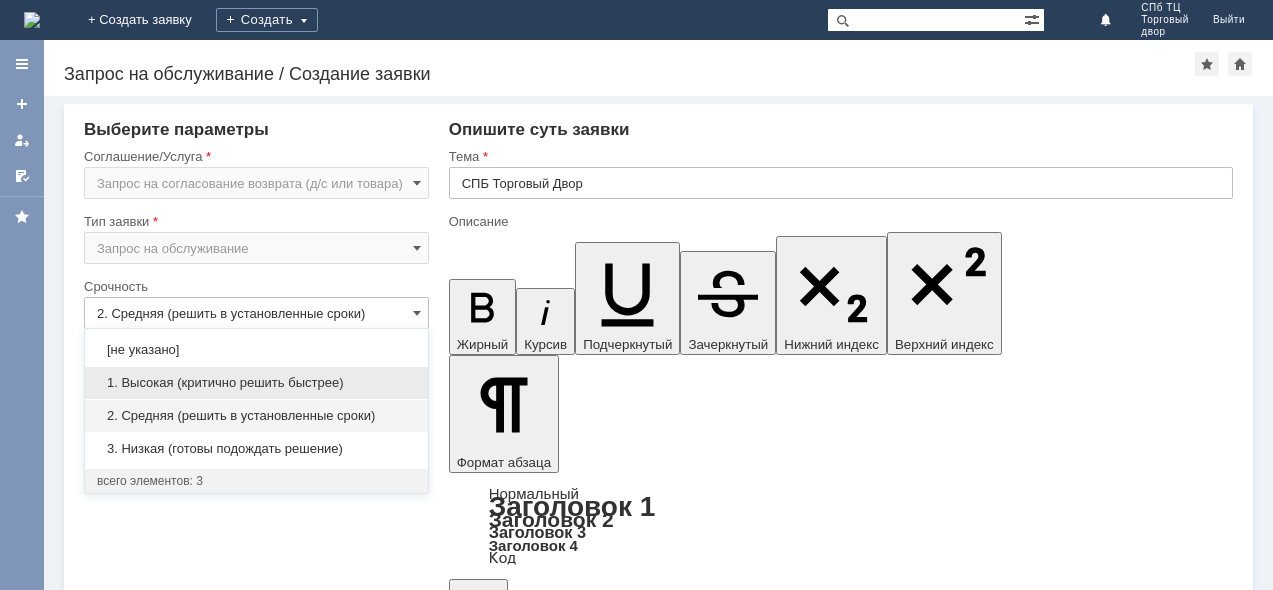 click on "1. Высокая (критично решить быстрее)" at bounding box center [256, 383] 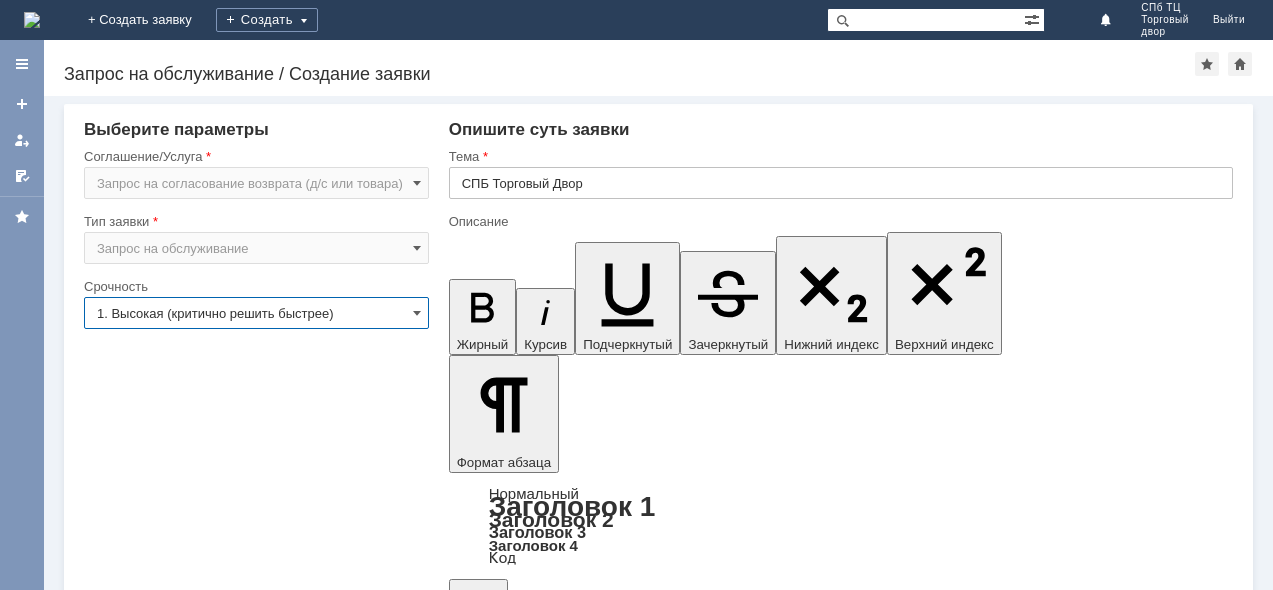 type on "1. Высокая (критично решить быстрее)" 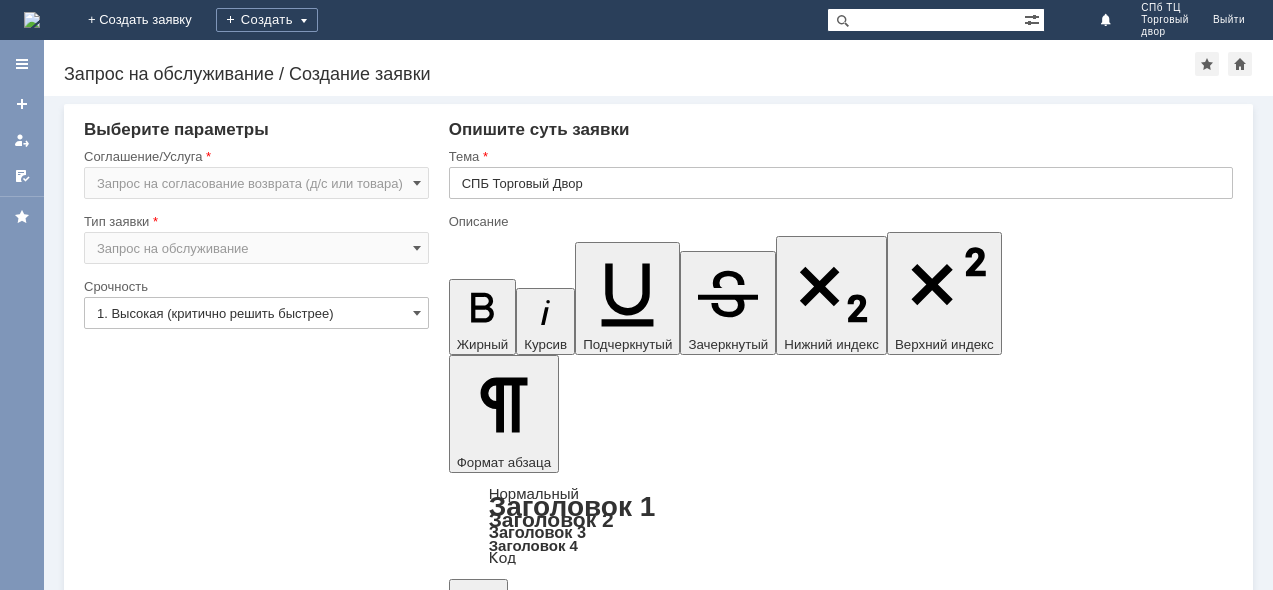 click on "Согласовано с ТМ." at bounding box center [611, 5302] 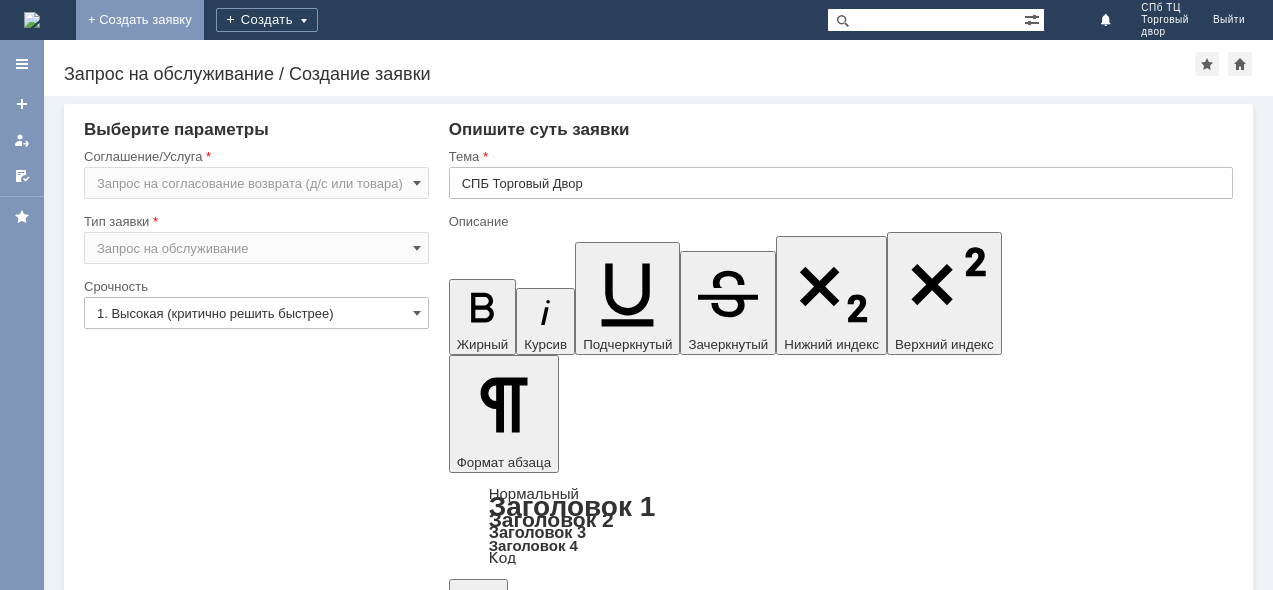 click on "+ Создать заявку" at bounding box center [140, 20] 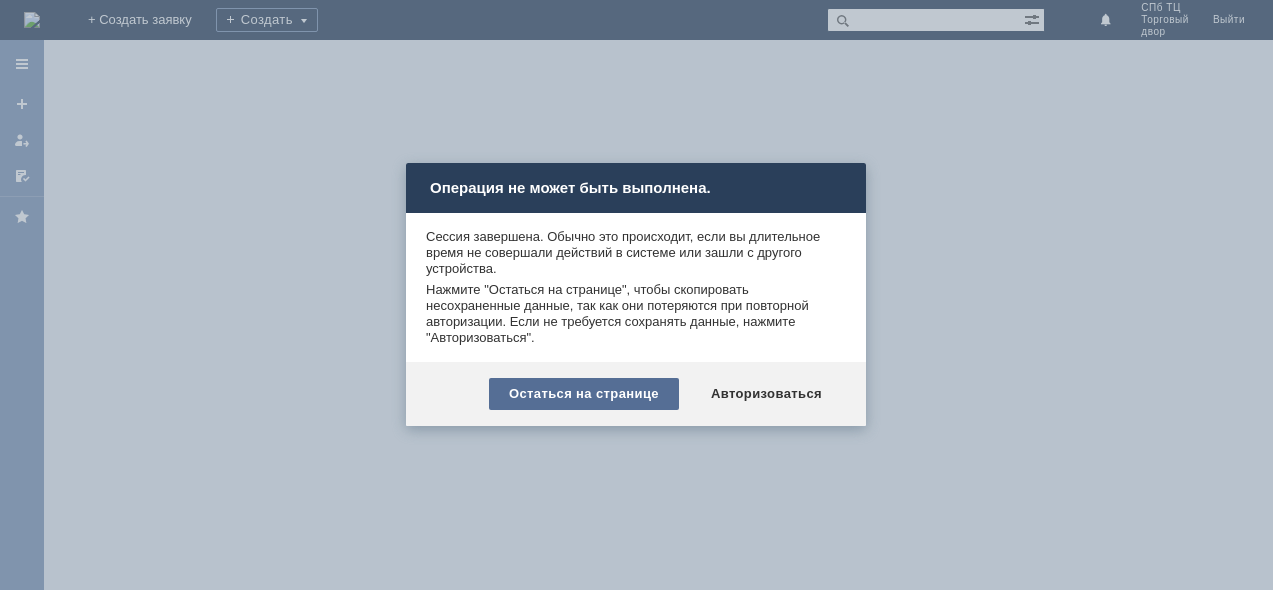 click on "Остаться на странице" at bounding box center (584, 394) 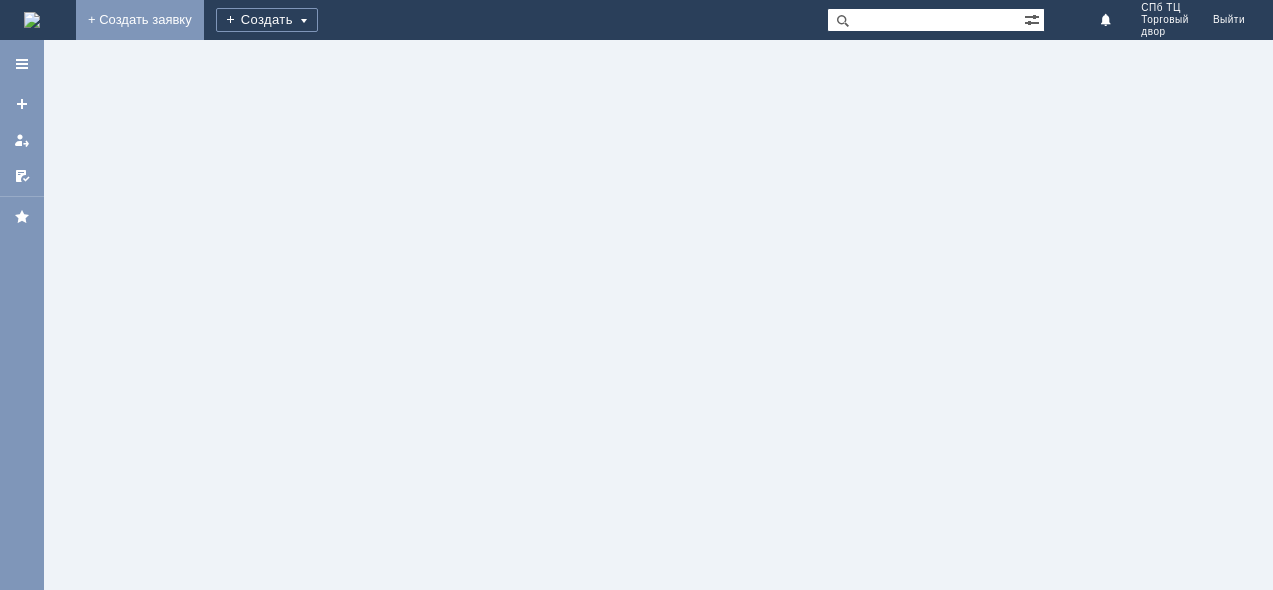click on "+ Создать заявку" at bounding box center [140, 20] 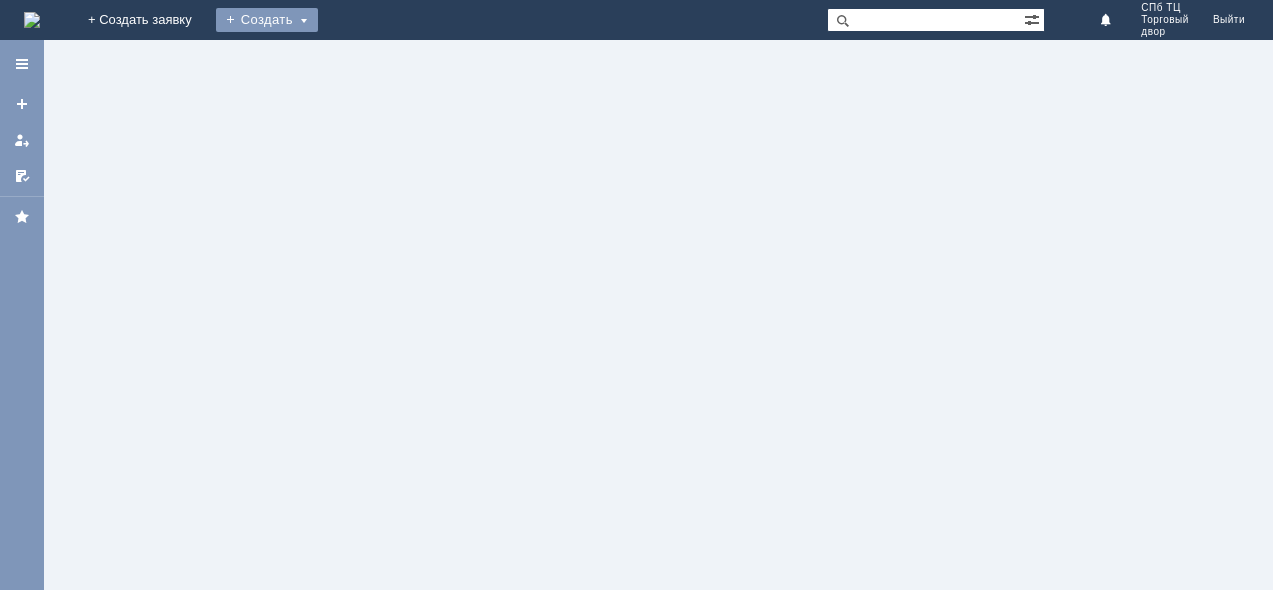 click on "Создать" at bounding box center [267, 20] 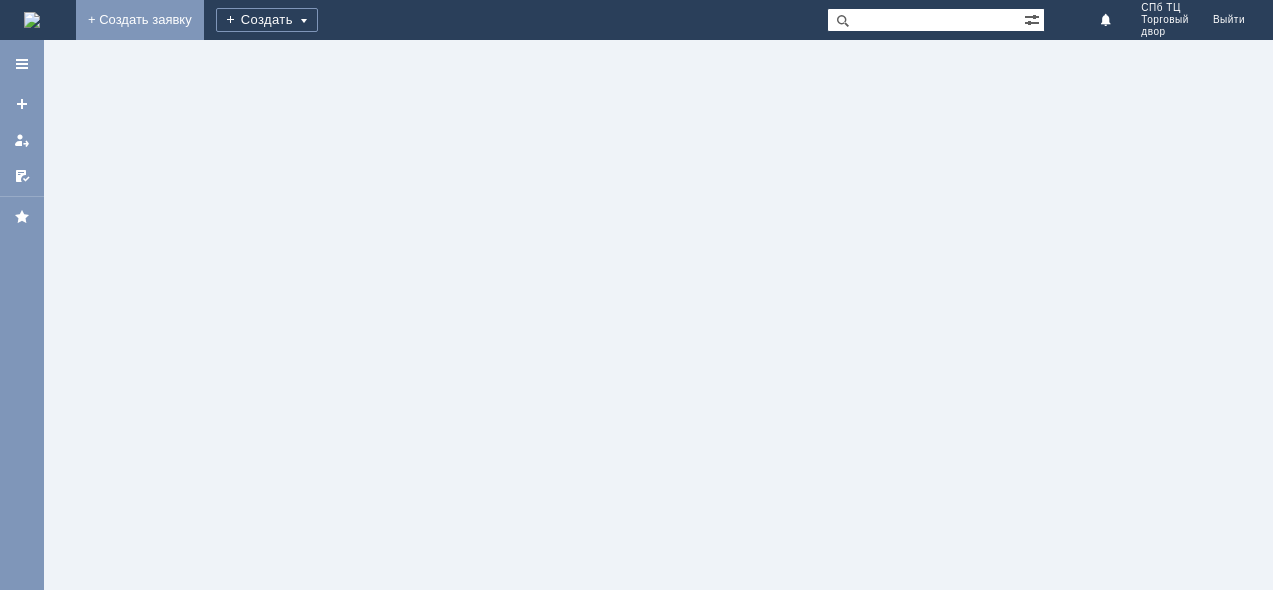 click on "+ Создать заявку" at bounding box center [140, 20] 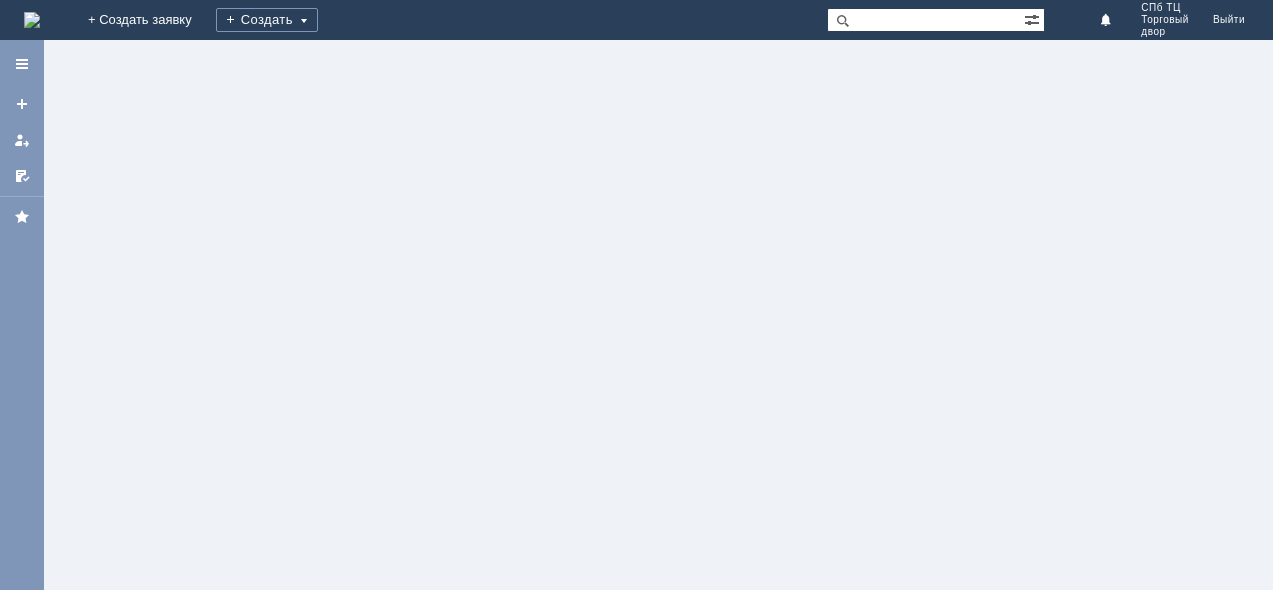 click on "+ Создать заявку" at bounding box center [140, 20] 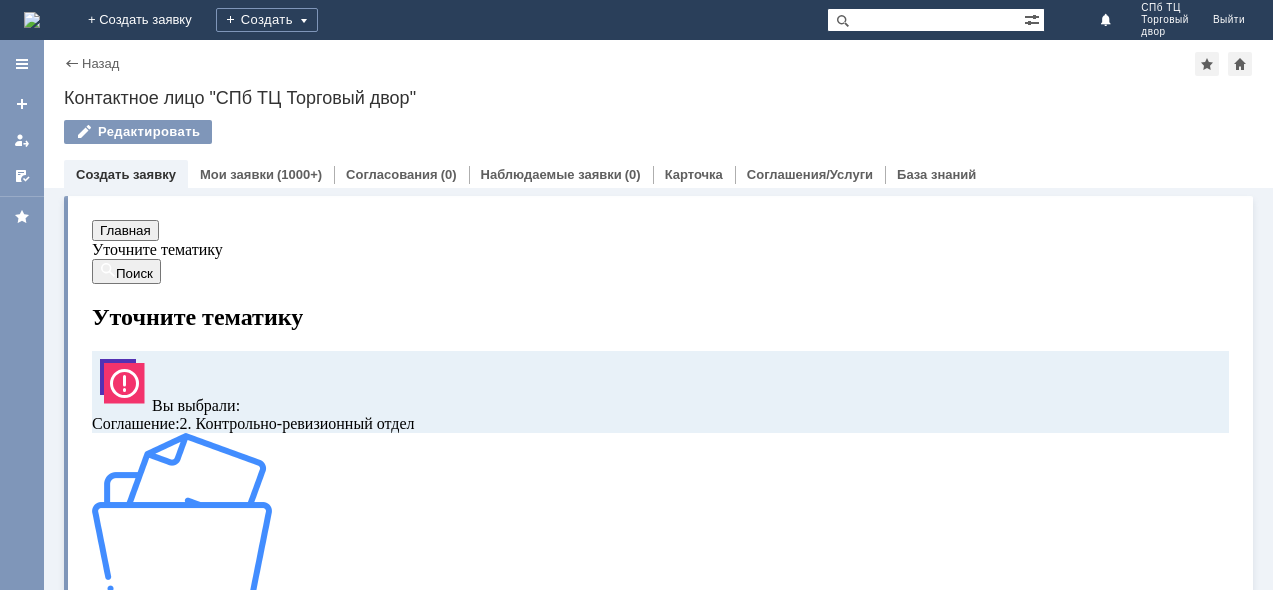 scroll, scrollTop: 0, scrollLeft: 0, axis: both 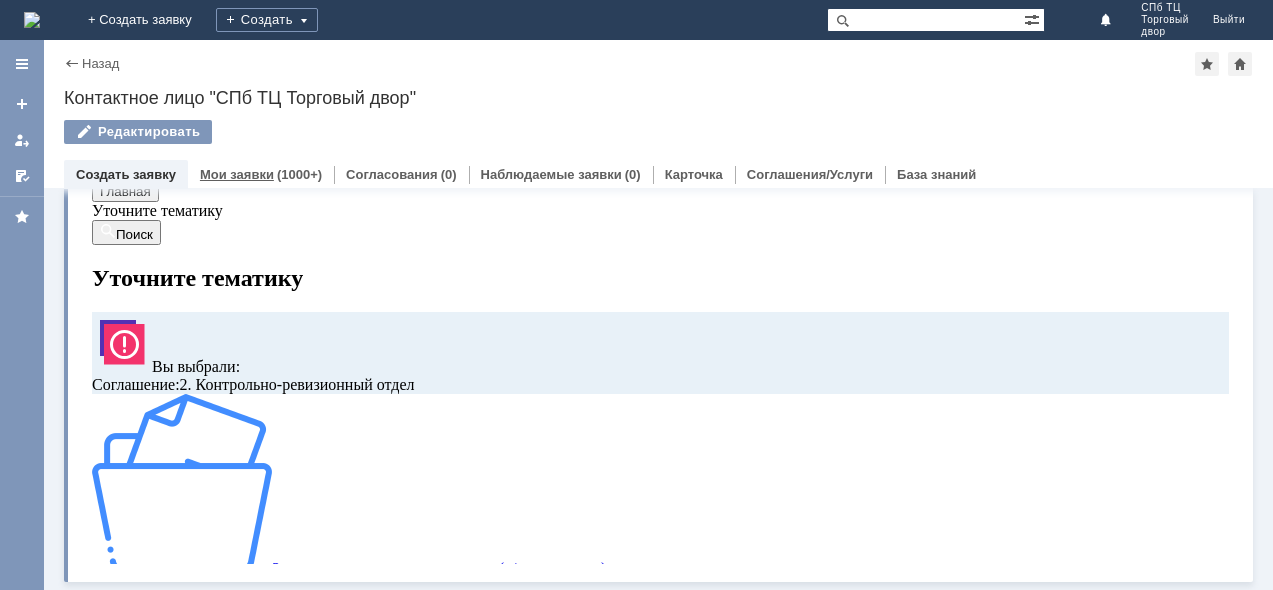 click on "Мои заявки" at bounding box center (237, 174) 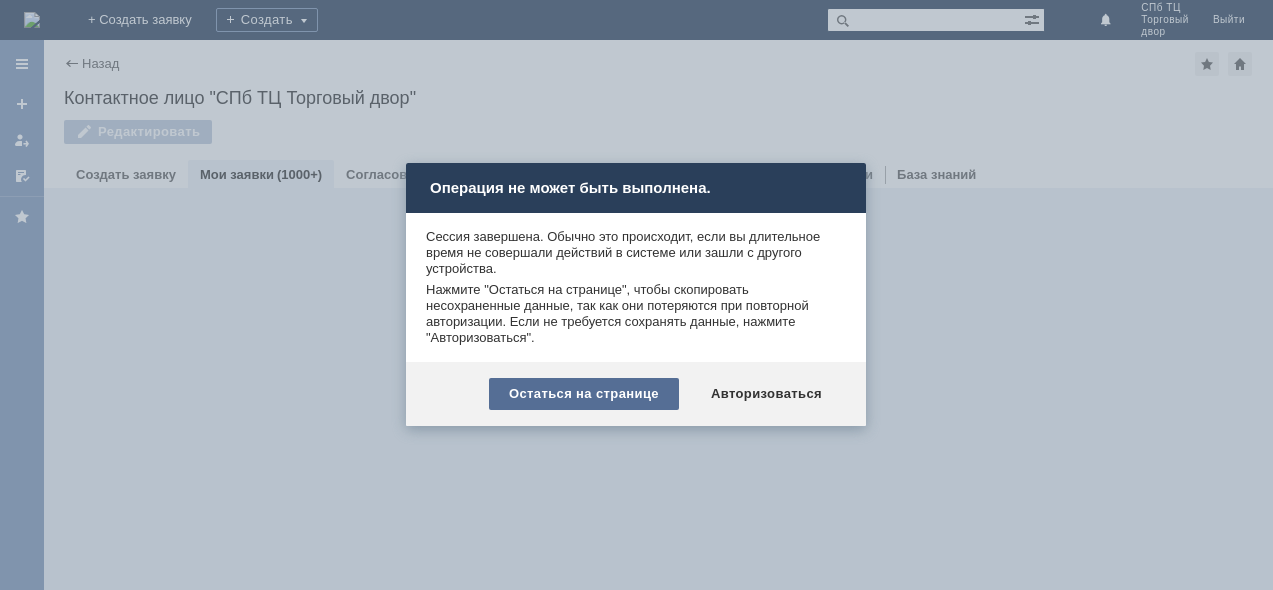click on "Остаться на странице" at bounding box center (584, 394) 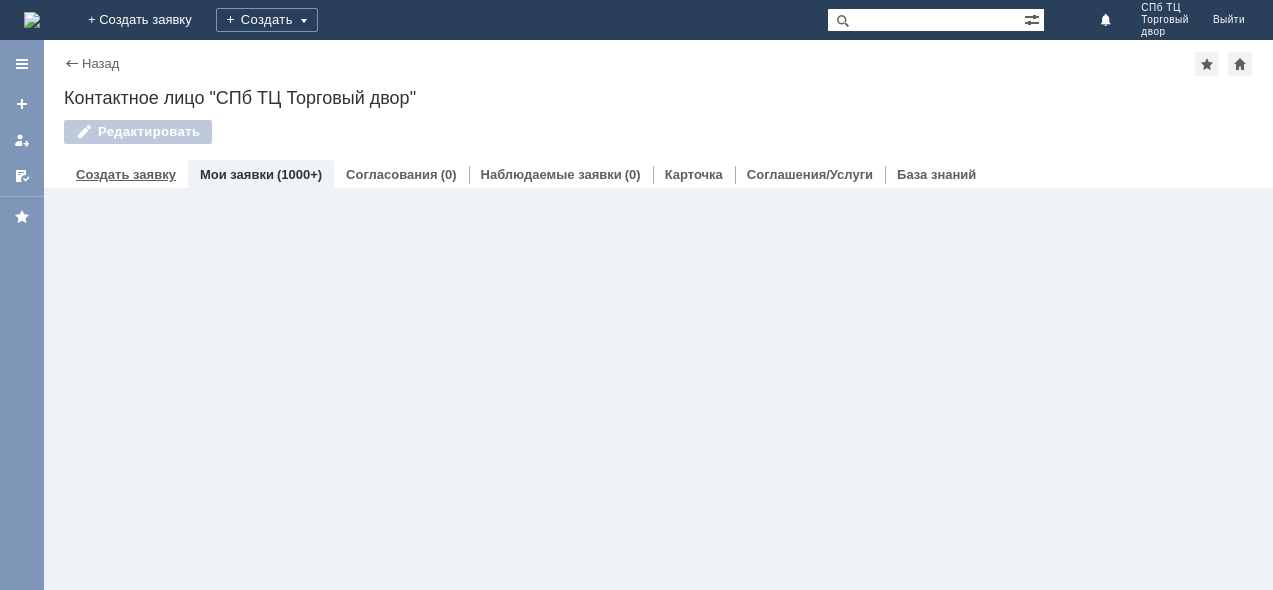 click on "Создать заявку" at bounding box center (126, 174) 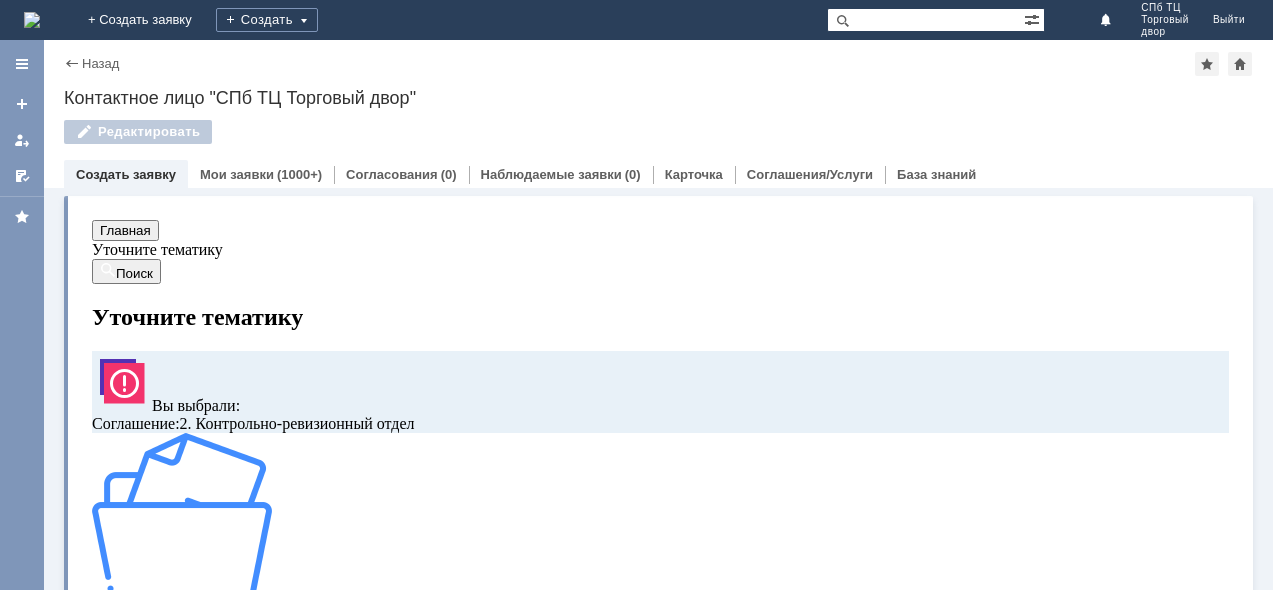 scroll, scrollTop: 40, scrollLeft: 0, axis: vertical 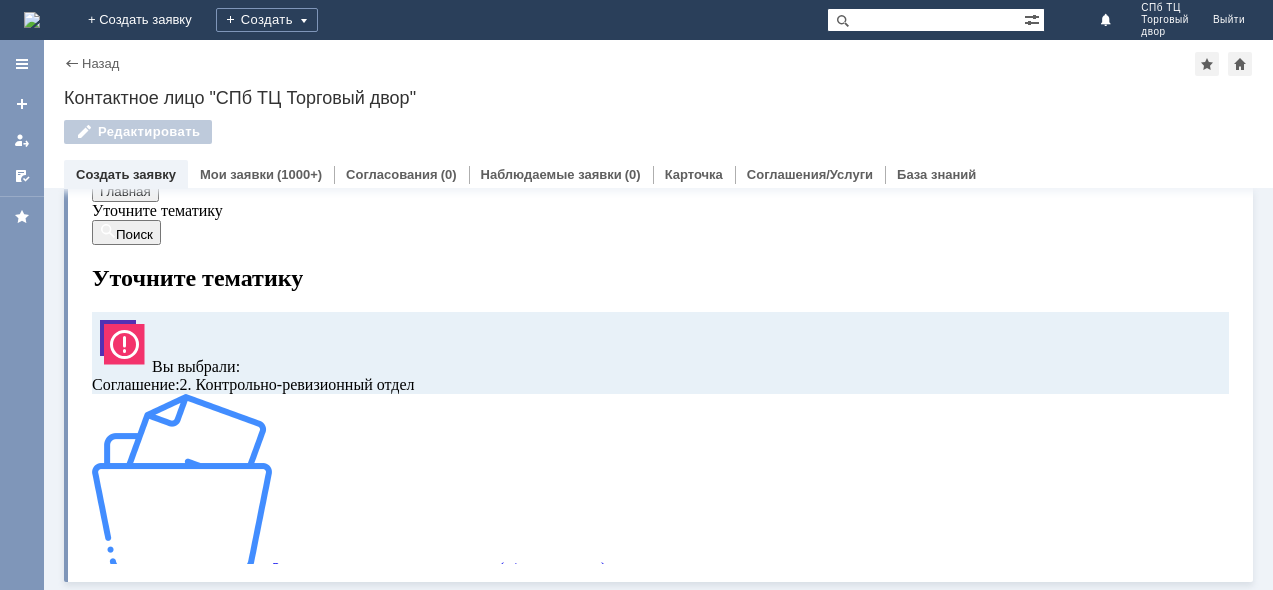 click at bounding box center (182, 484) 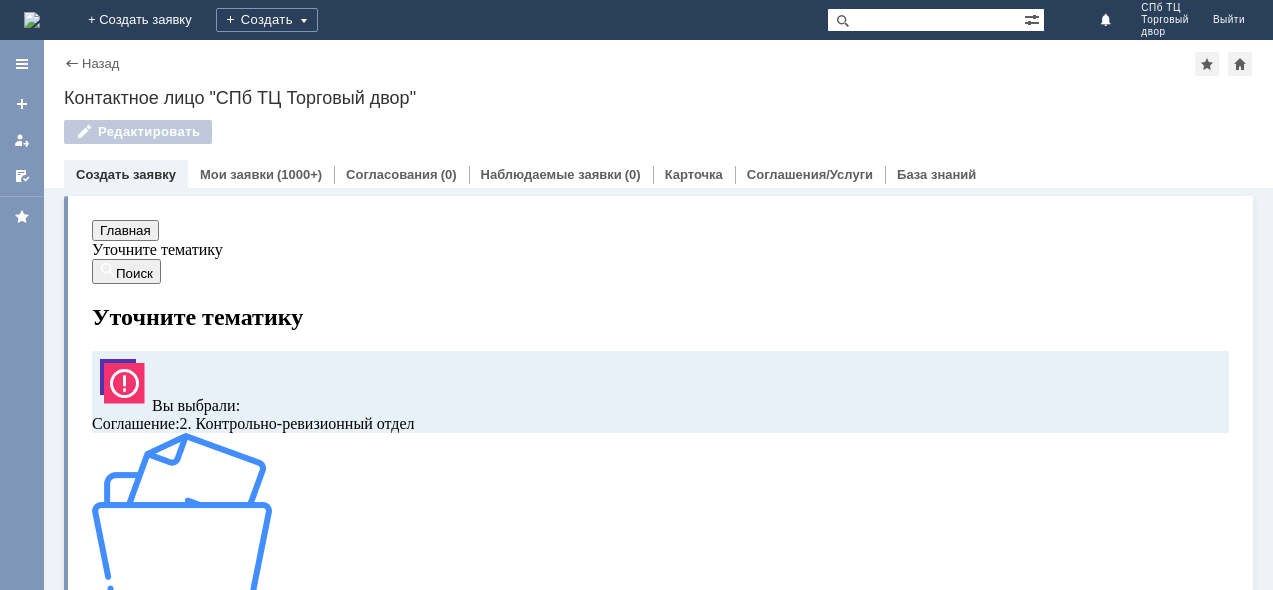 scroll, scrollTop: 40, scrollLeft: 0, axis: vertical 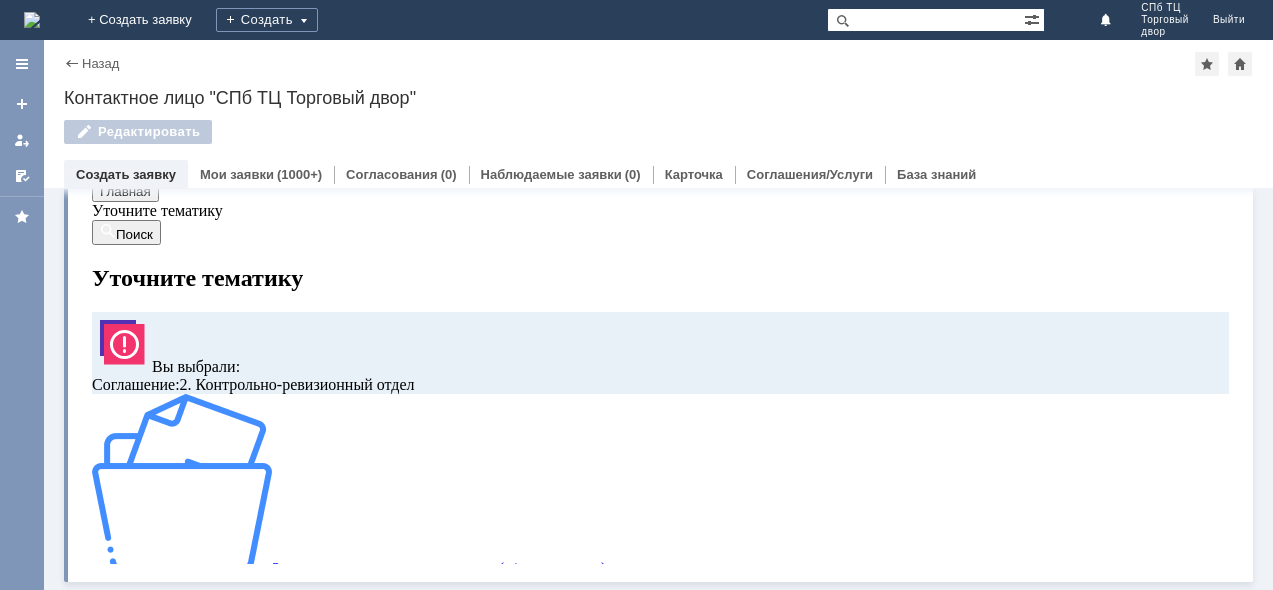click at bounding box center [182, 484] 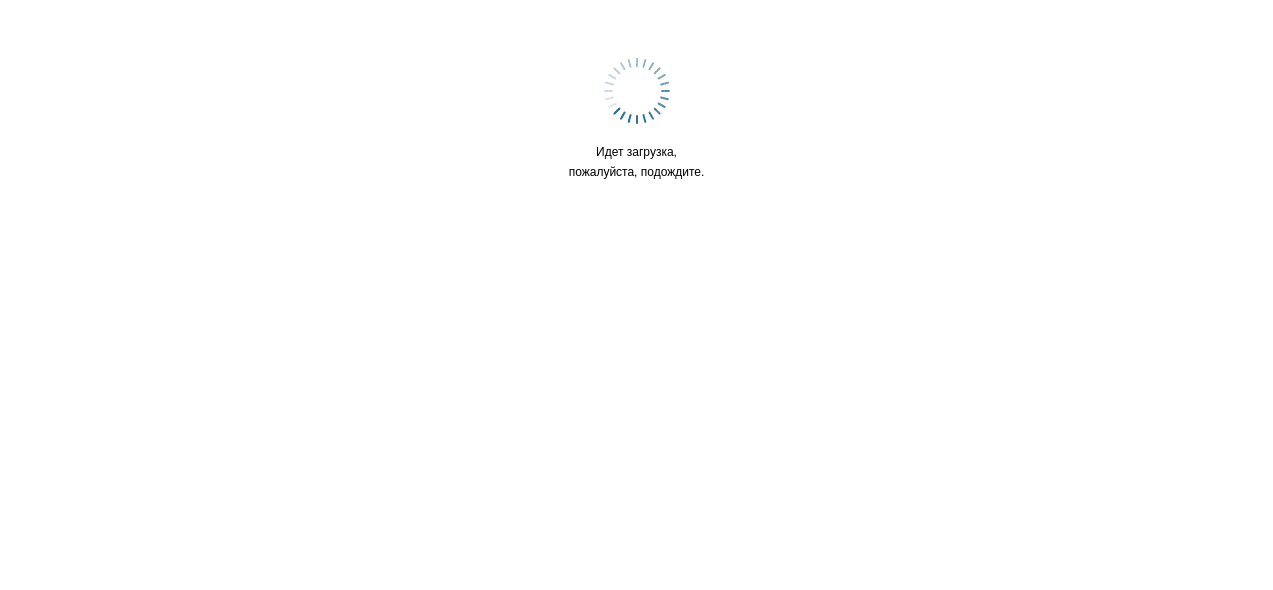 scroll, scrollTop: 0, scrollLeft: 0, axis: both 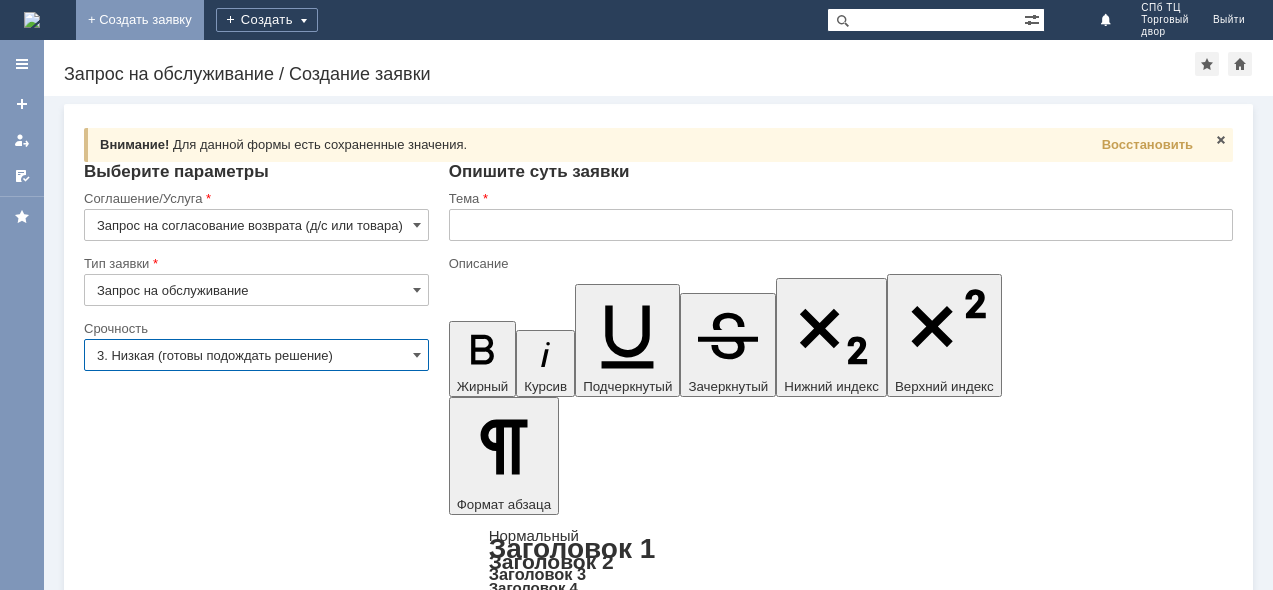click on "+ Создать заявку" at bounding box center [140, 20] 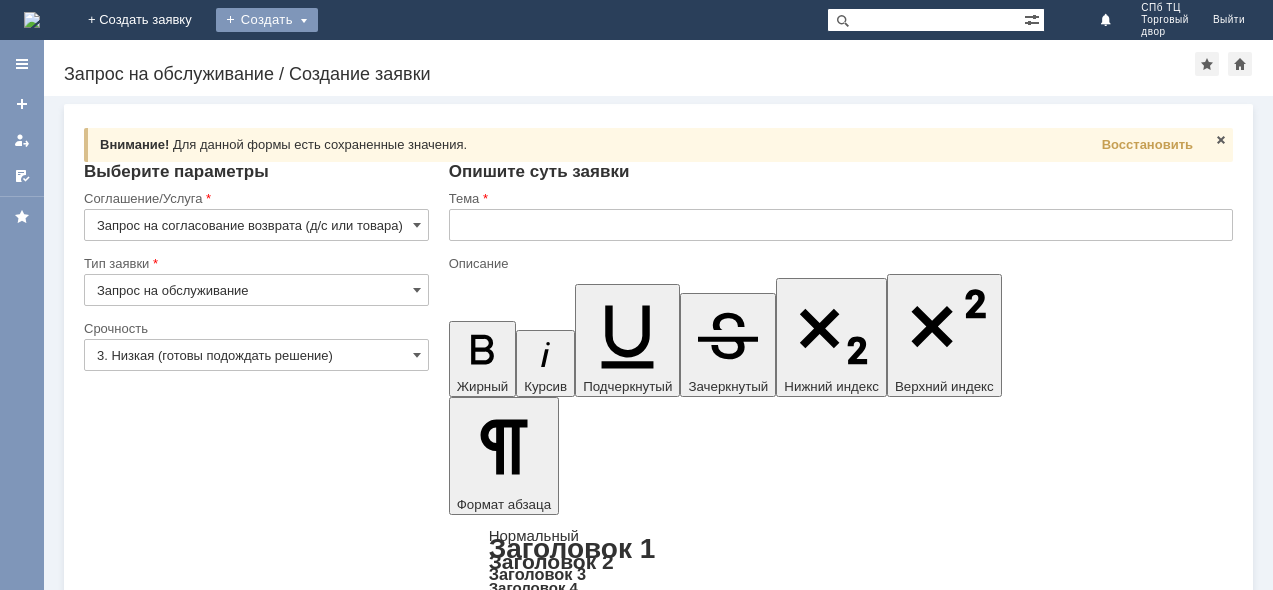 click on "Создать" at bounding box center [267, 20] 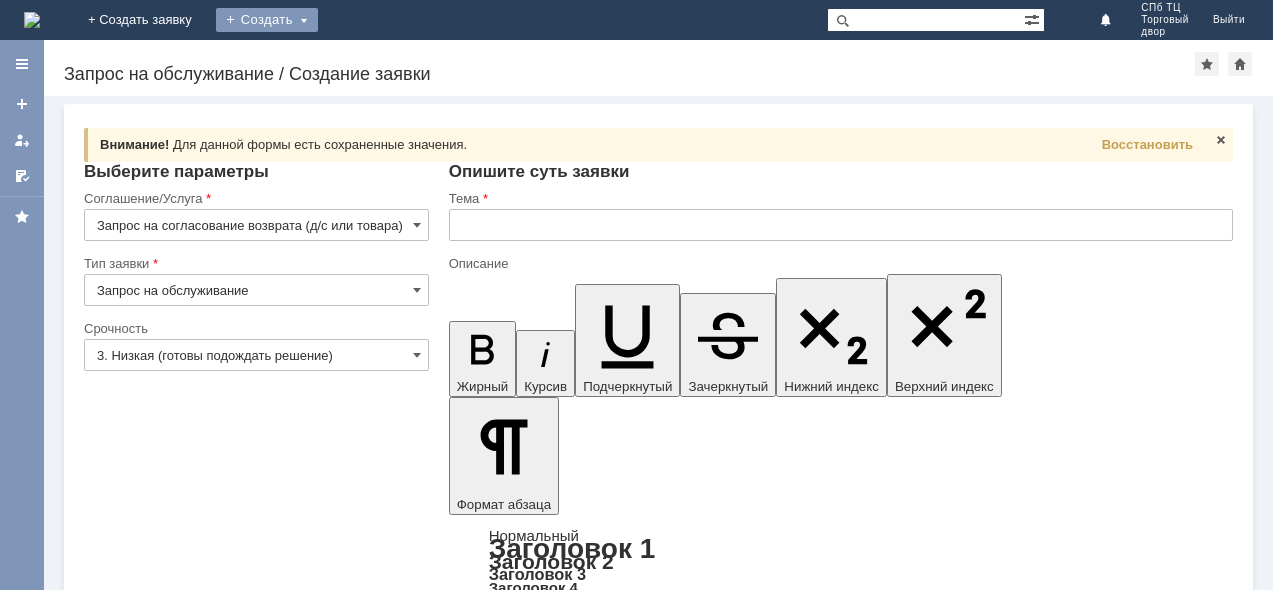 click on "Создать" at bounding box center [267, 20] 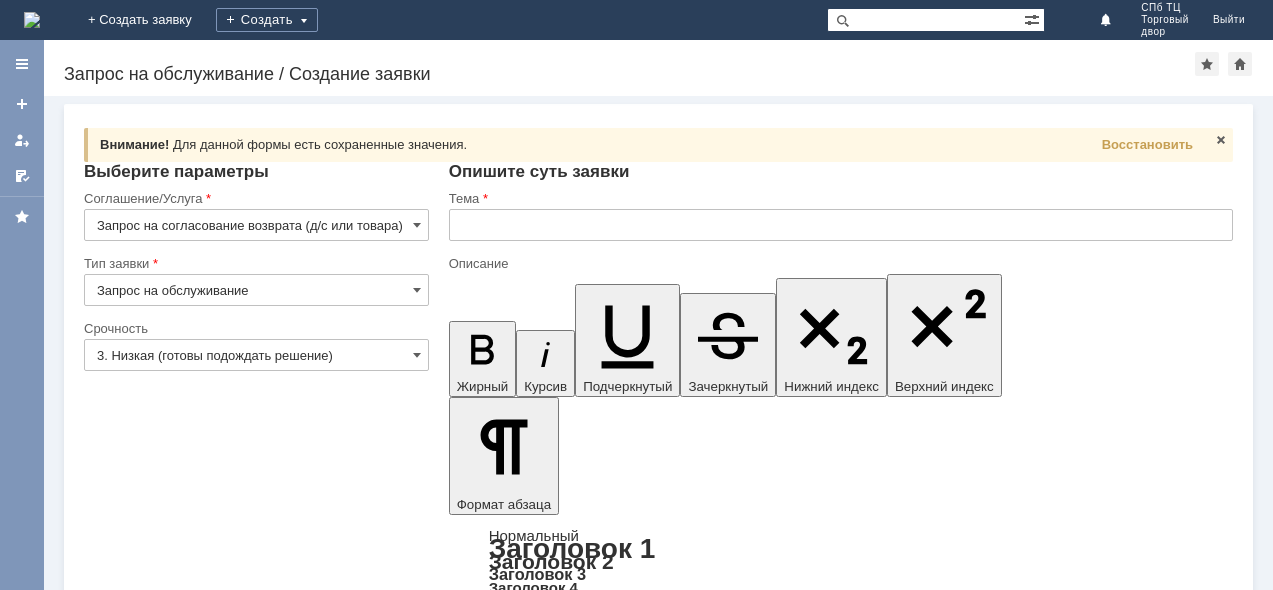 click on "+ Создать заявку" at bounding box center [140, 20] 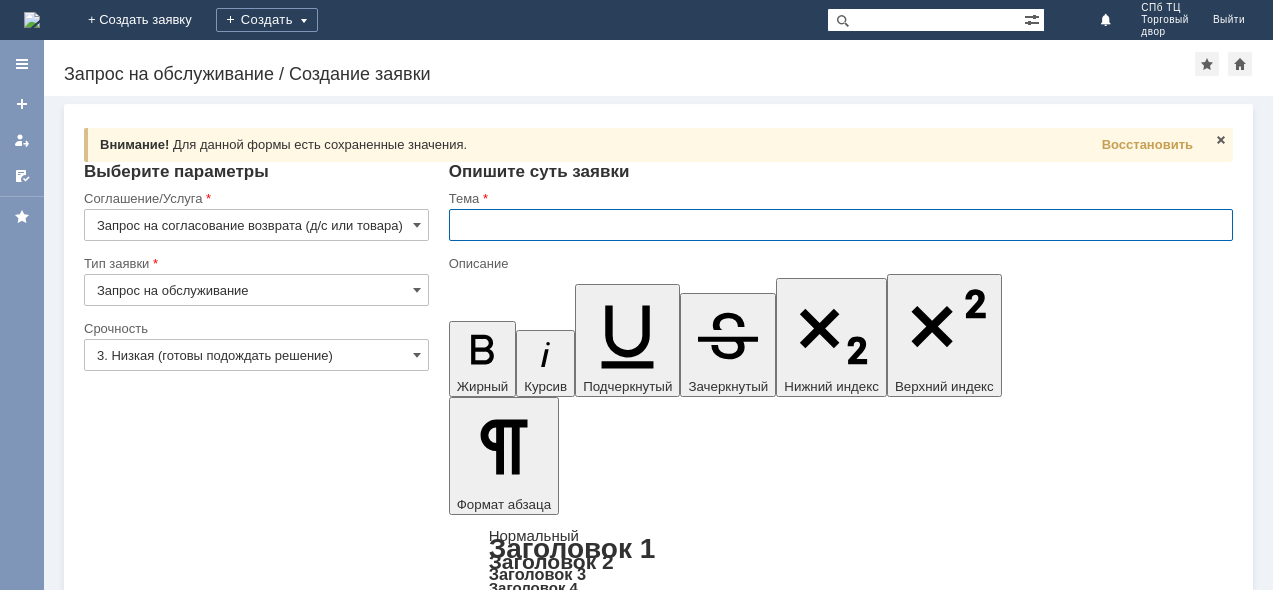 click at bounding box center [841, 225] 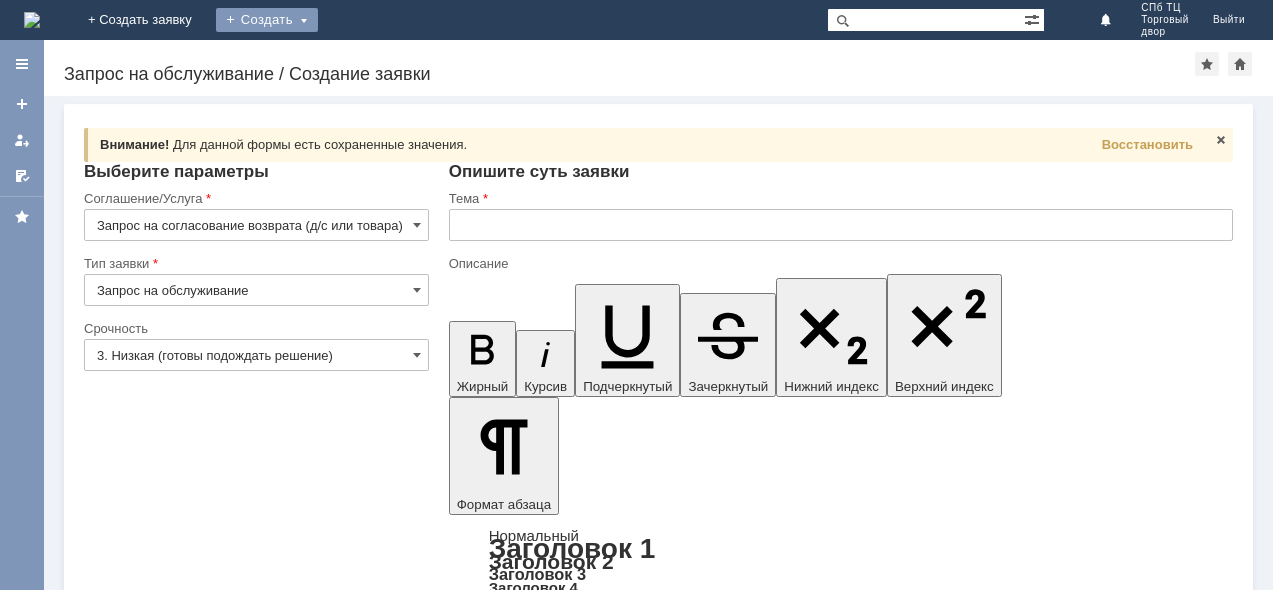 click on "Создать" at bounding box center (267, 20) 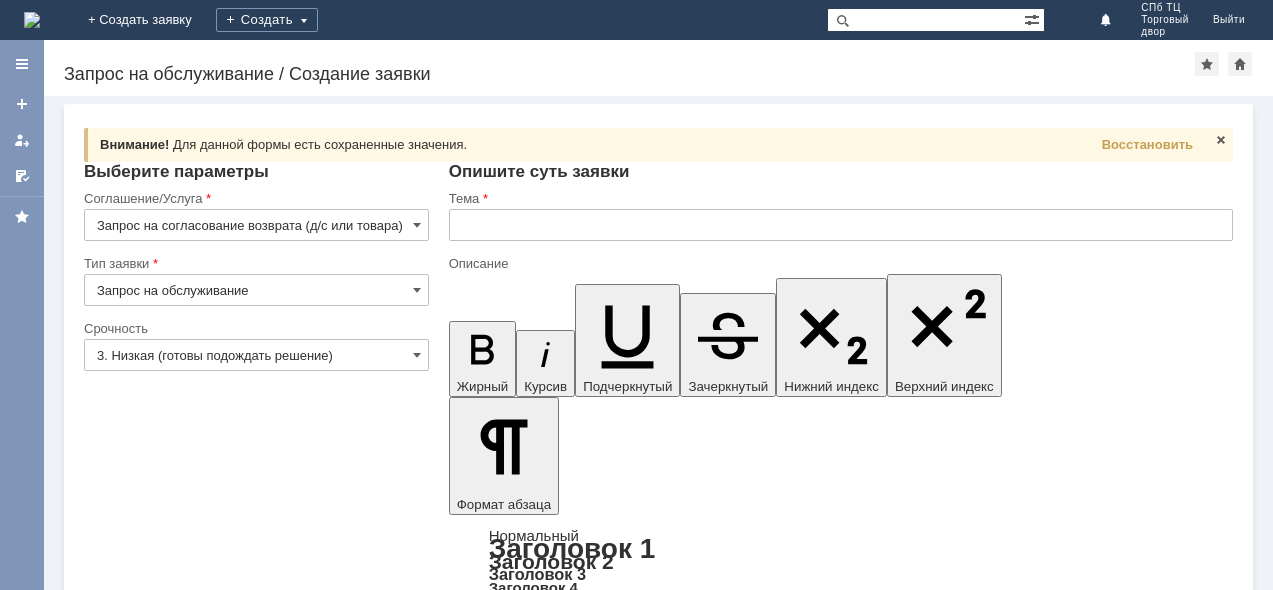 click on "+ Создать заявку" at bounding box center (140, 20) 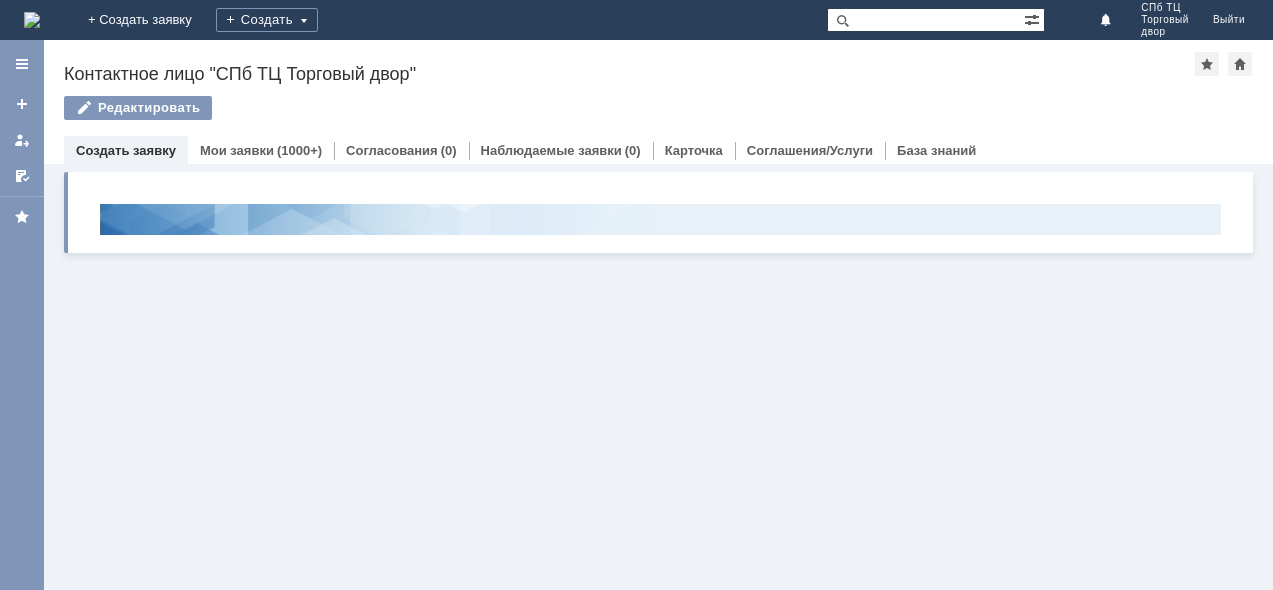 scroll, scrollTop: 0, scrollLeft: 0, axis: both 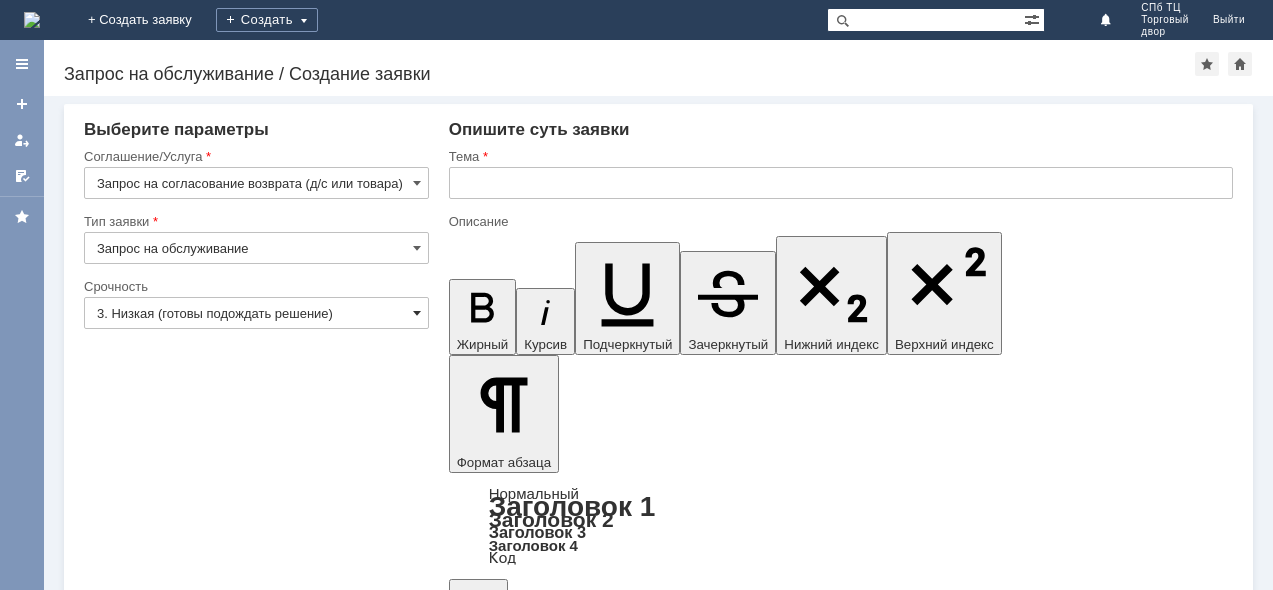 click at bounding box center [417, 313] 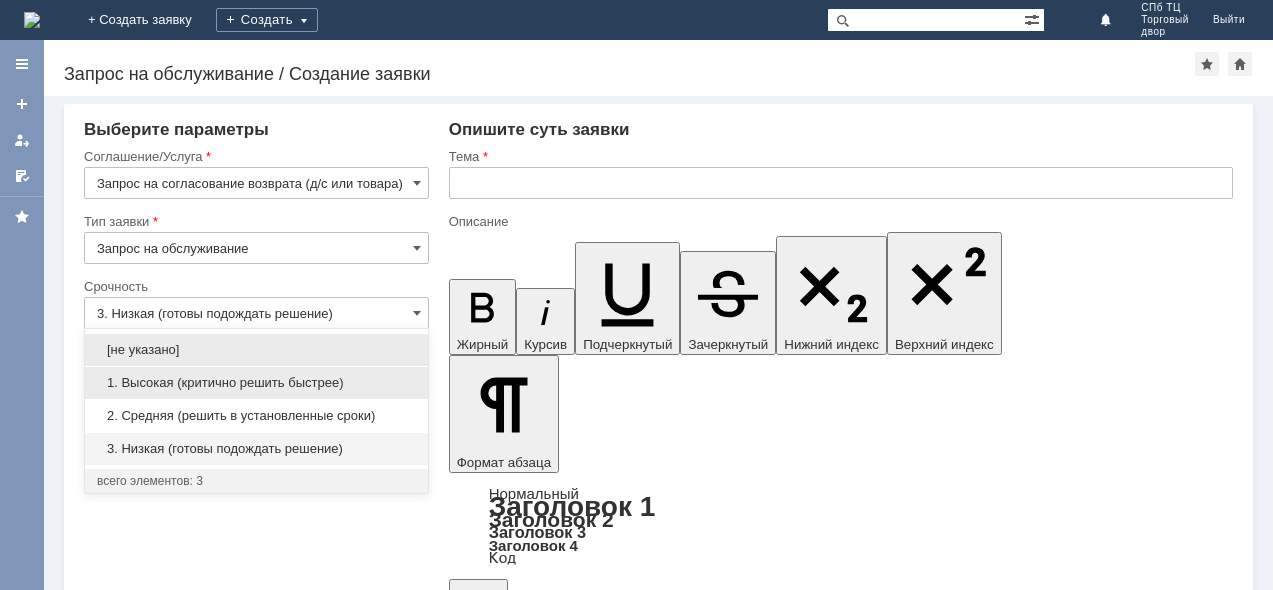 click on "1. Высокая (критично решить быстрее)" at bounding box center [256, 383] 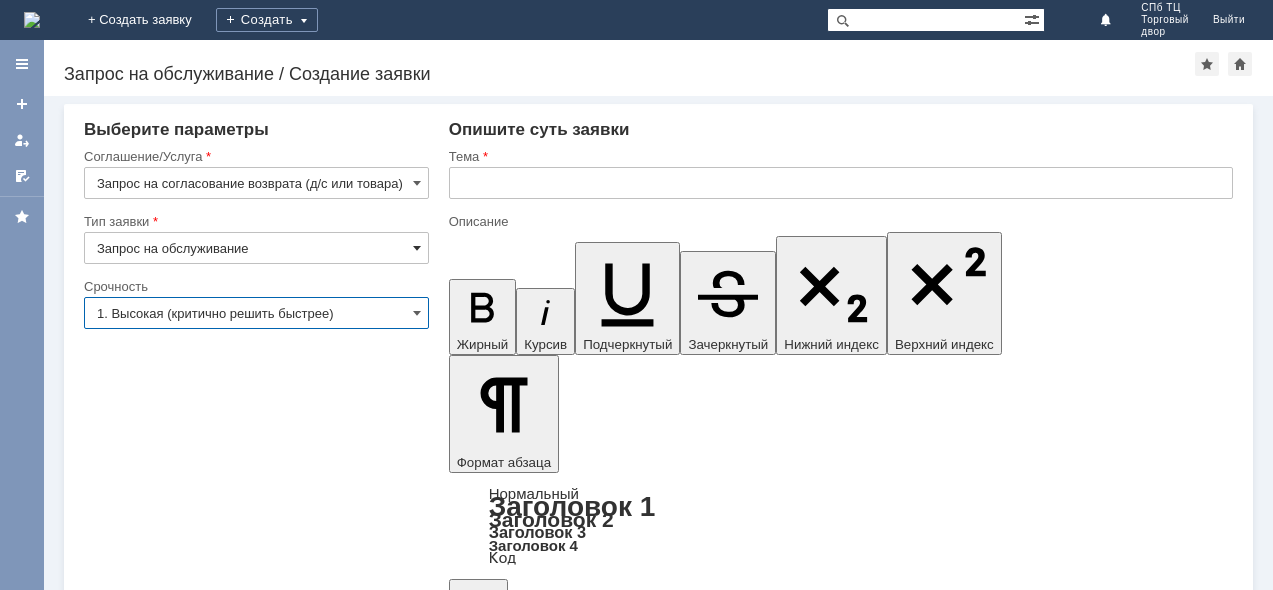 type on "1. Высокая (критично решить быстрее)" 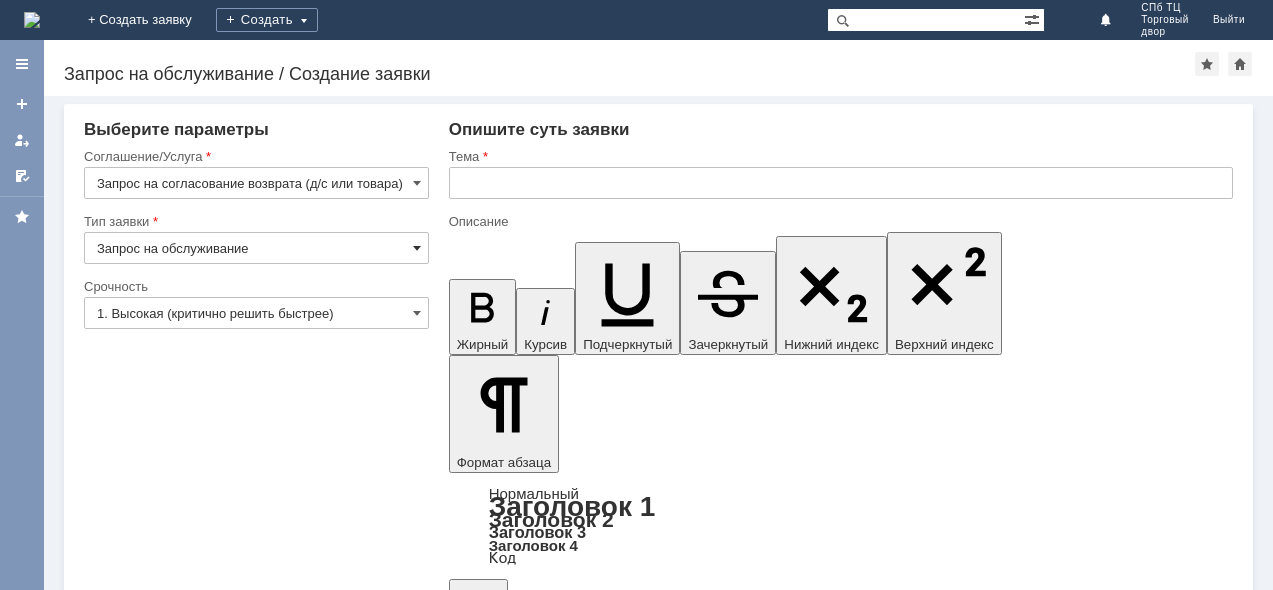 click at bounding box center [417, 248] 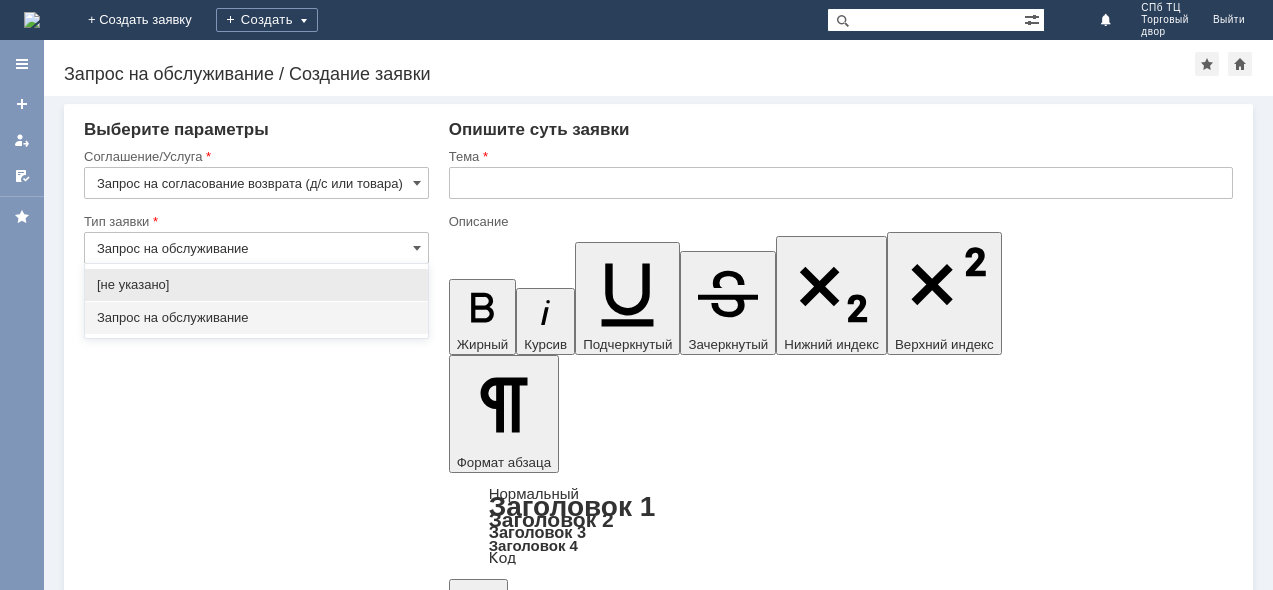 click on "Запрос на обслуживание" at bounding box center [256, 318] 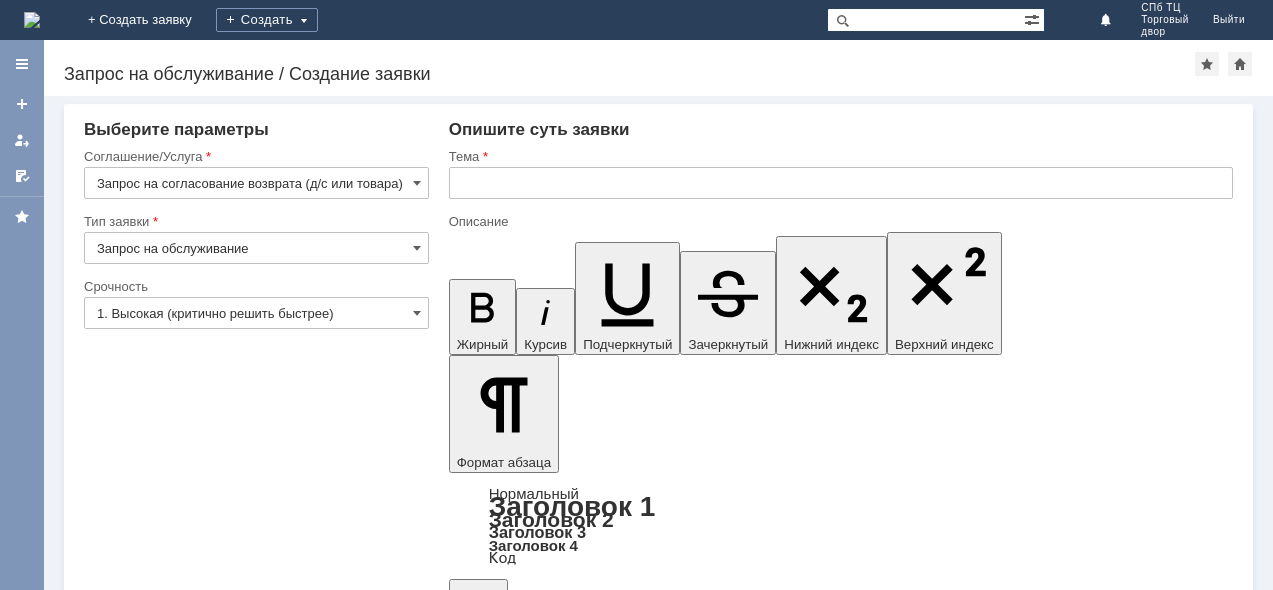 type on "Запрос на обслуживание" 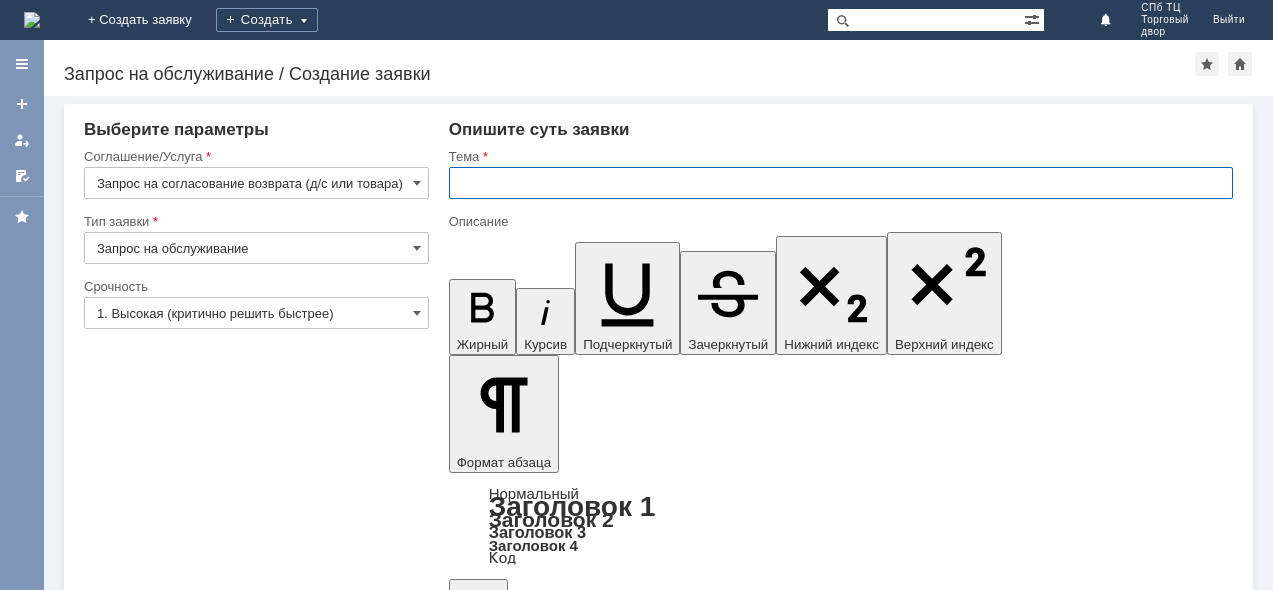click at bounding box center (841, 183) 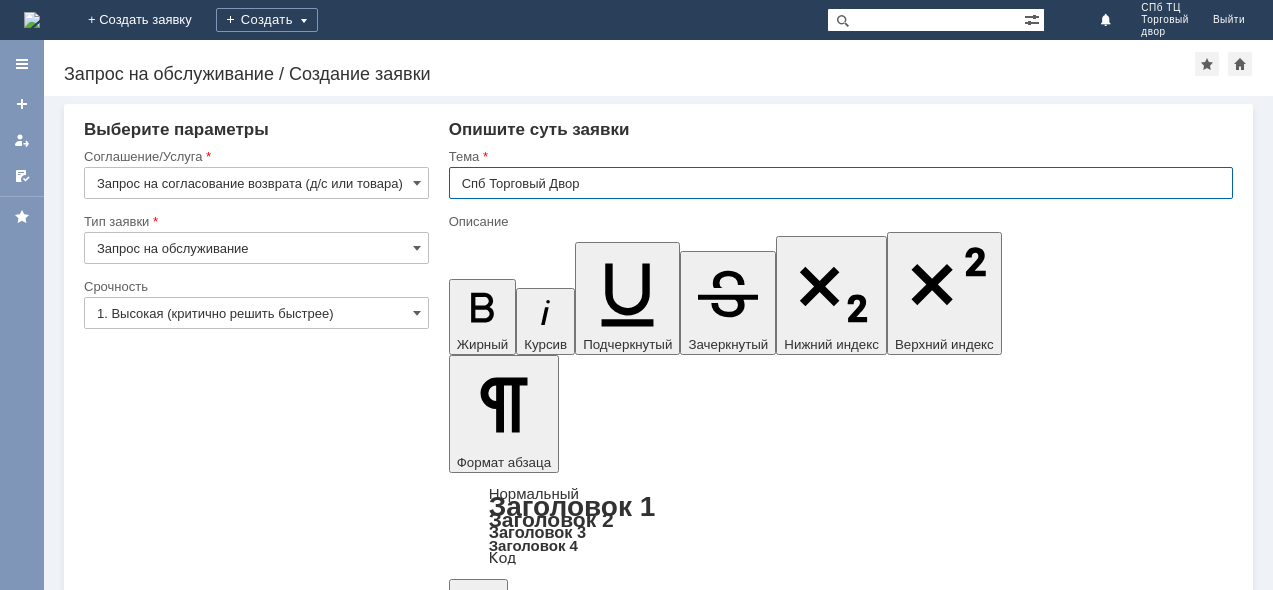 type on "Спб Торговый Двор" 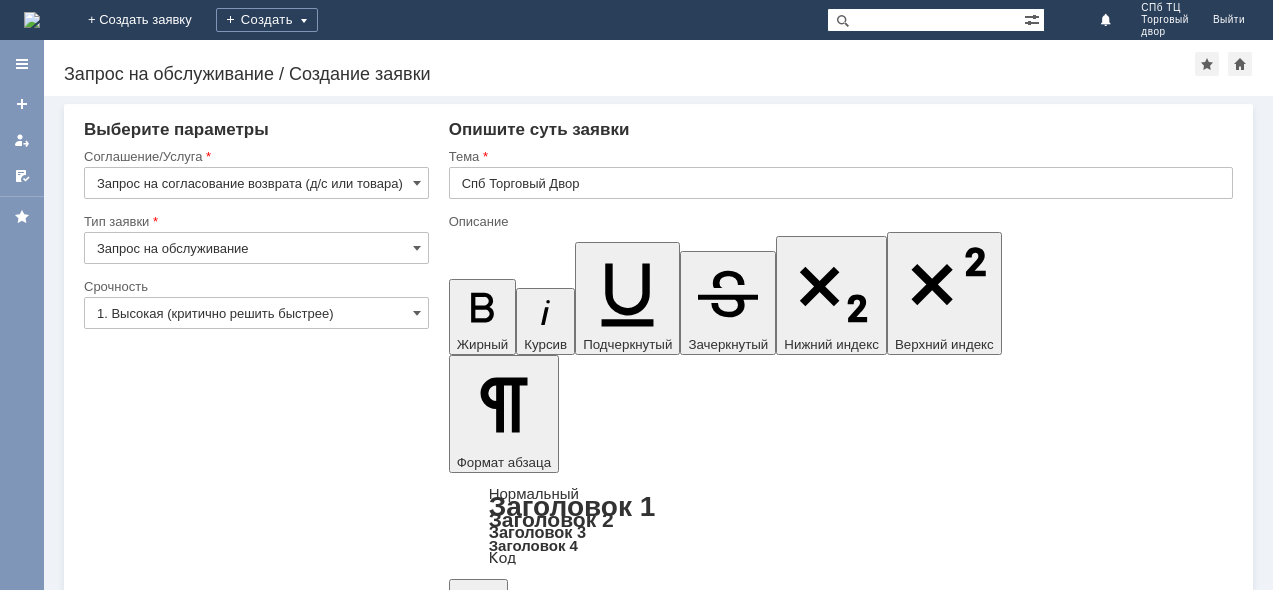 click at bounding box center [611, 5263] 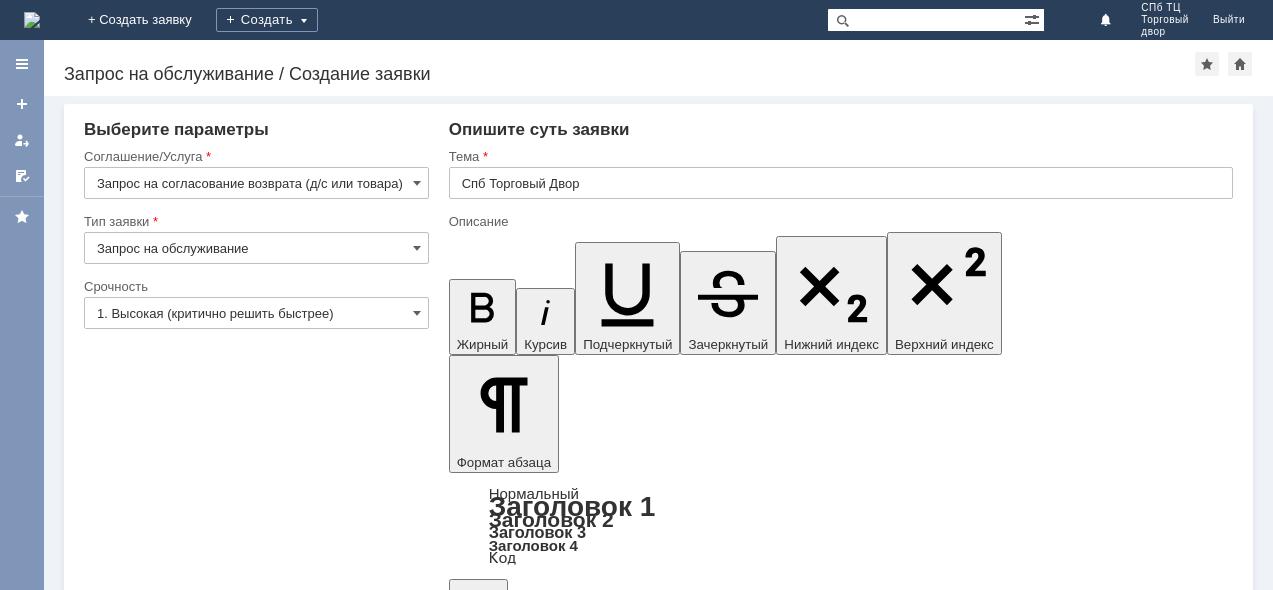 type 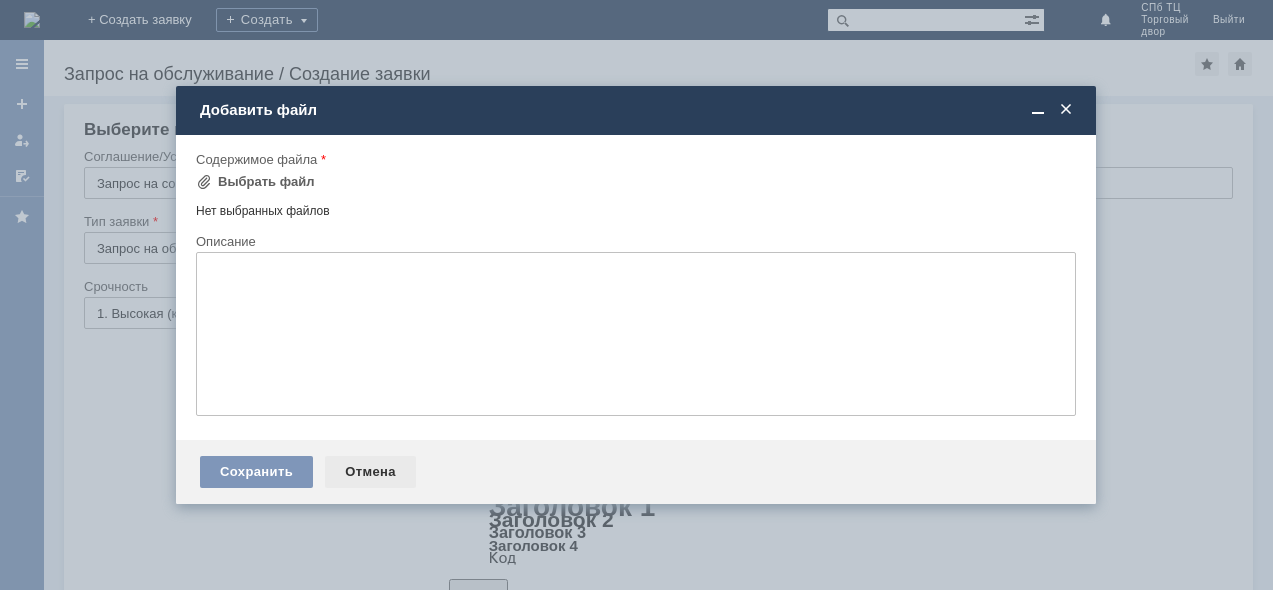 click on "Отмена" at bounding box center [370, 472] 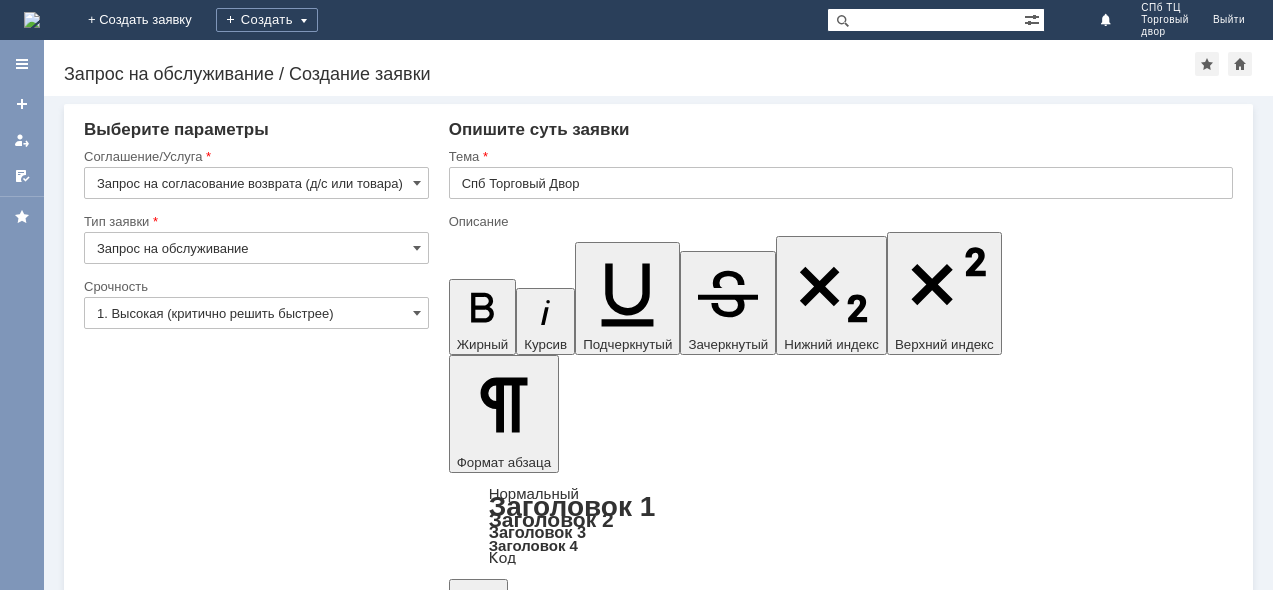 click 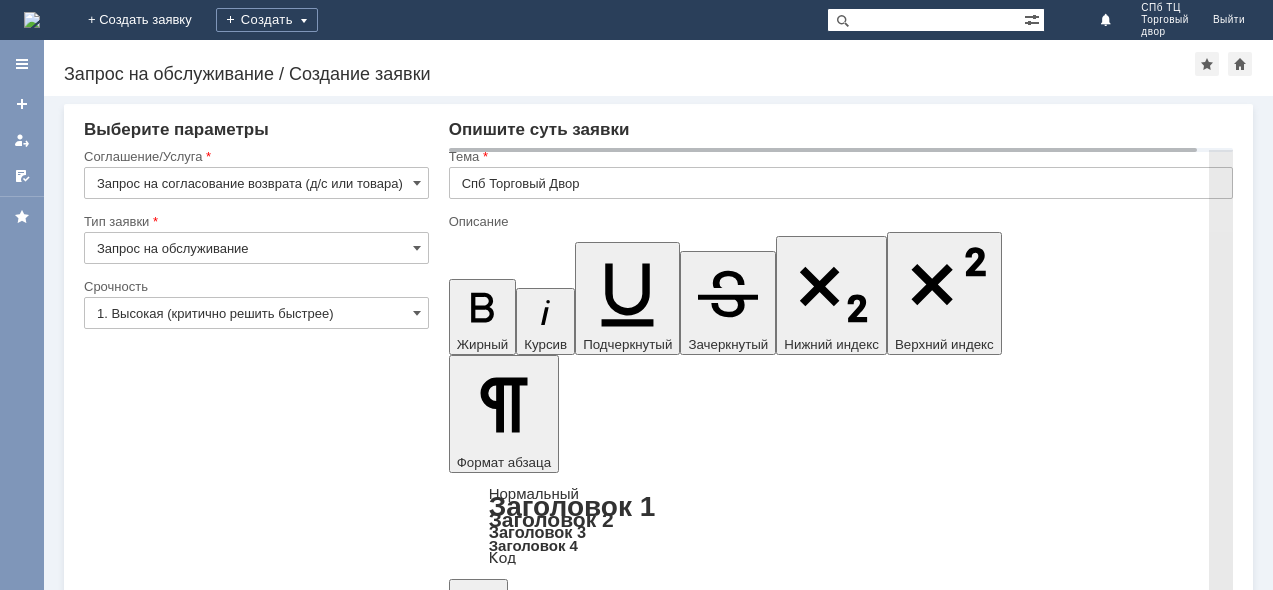 click on "URL" at bounding box center [841, 5388] 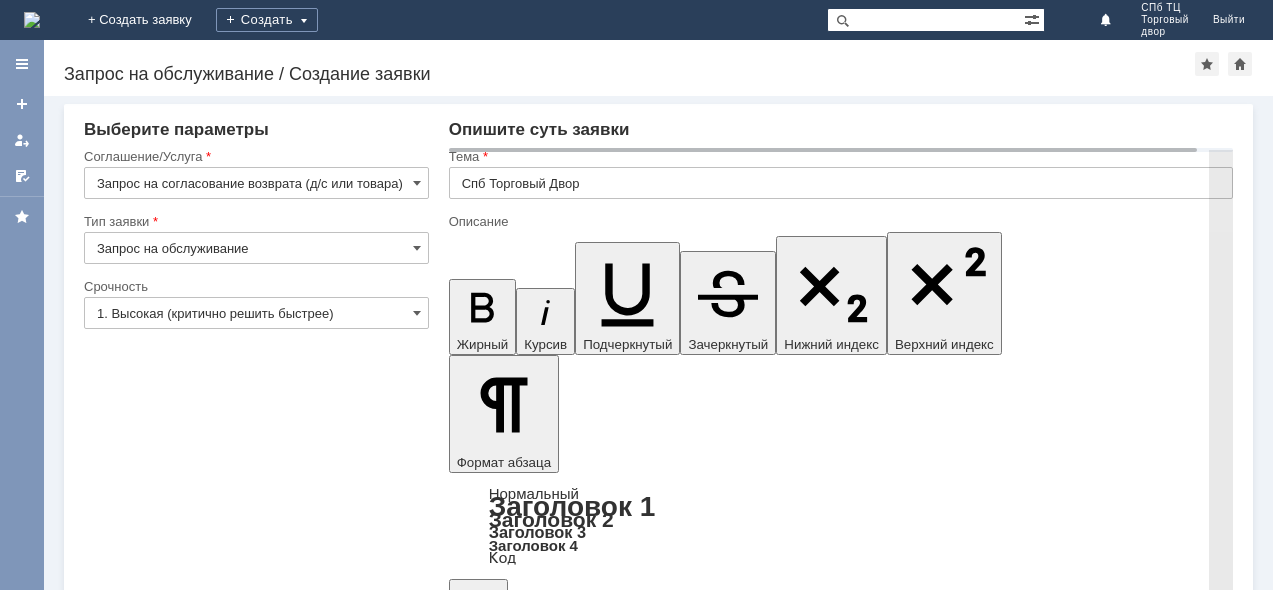 click on "Вставить" at bounding box center [485, 5491] 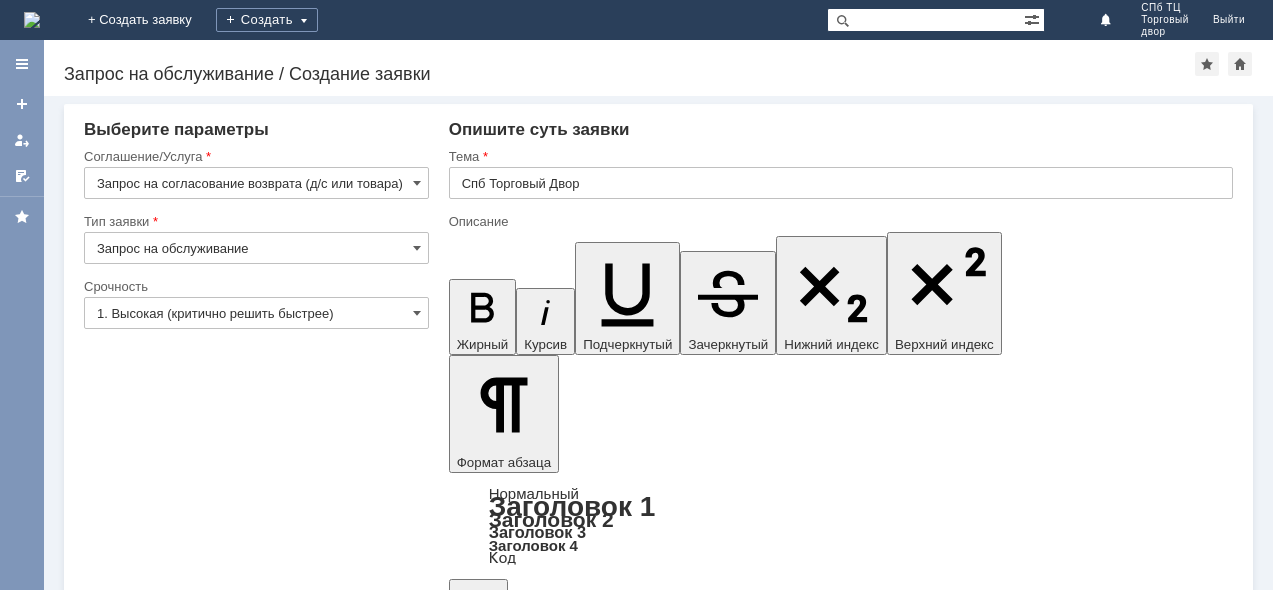 click on "Сохранить" at bounding box center (144, 5741) 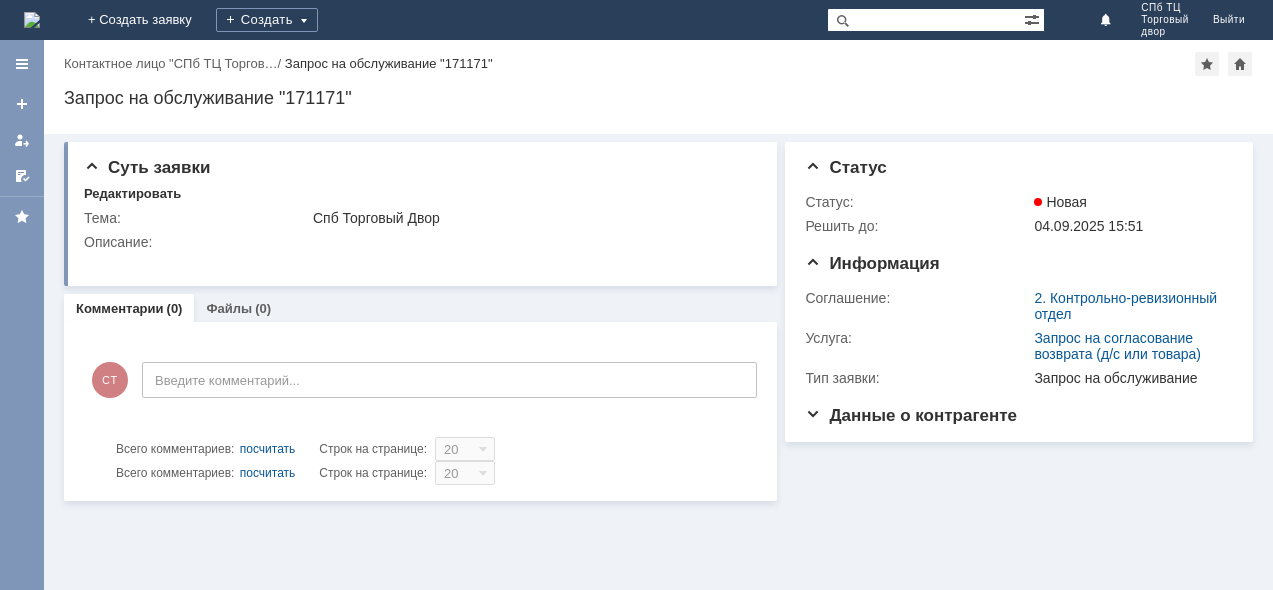 scroll, scrollTop: 0, scrollLeft: 0, axis: both 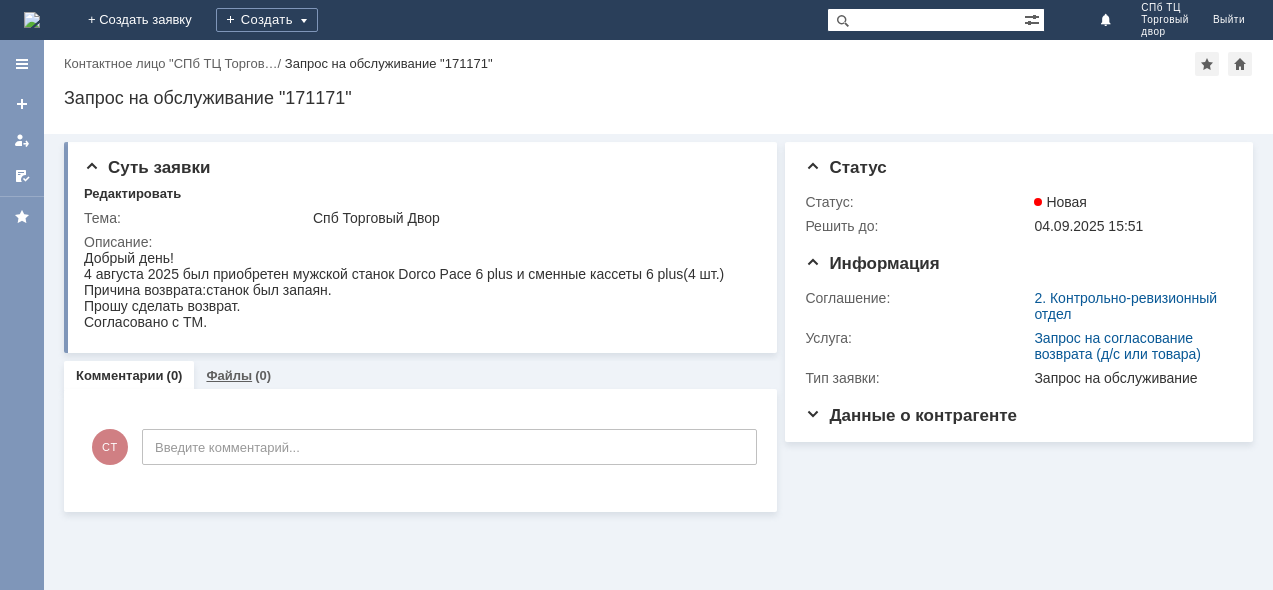 click on "Файлы" at bounding box center [229, 375] 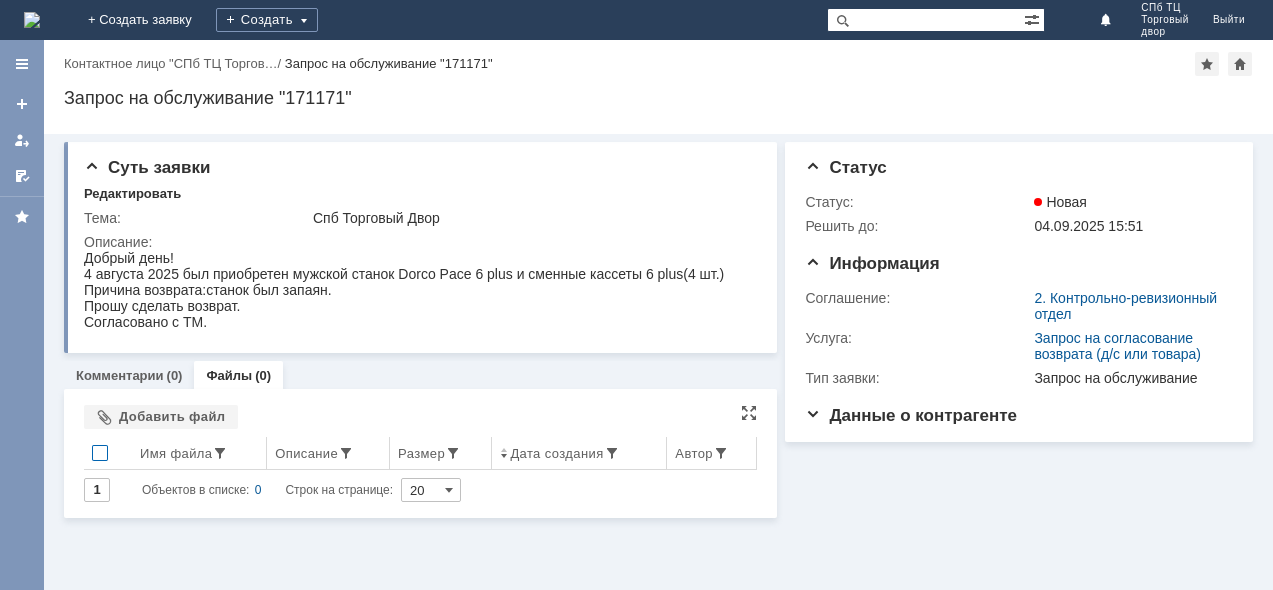 click at bounding box center (100, 453) 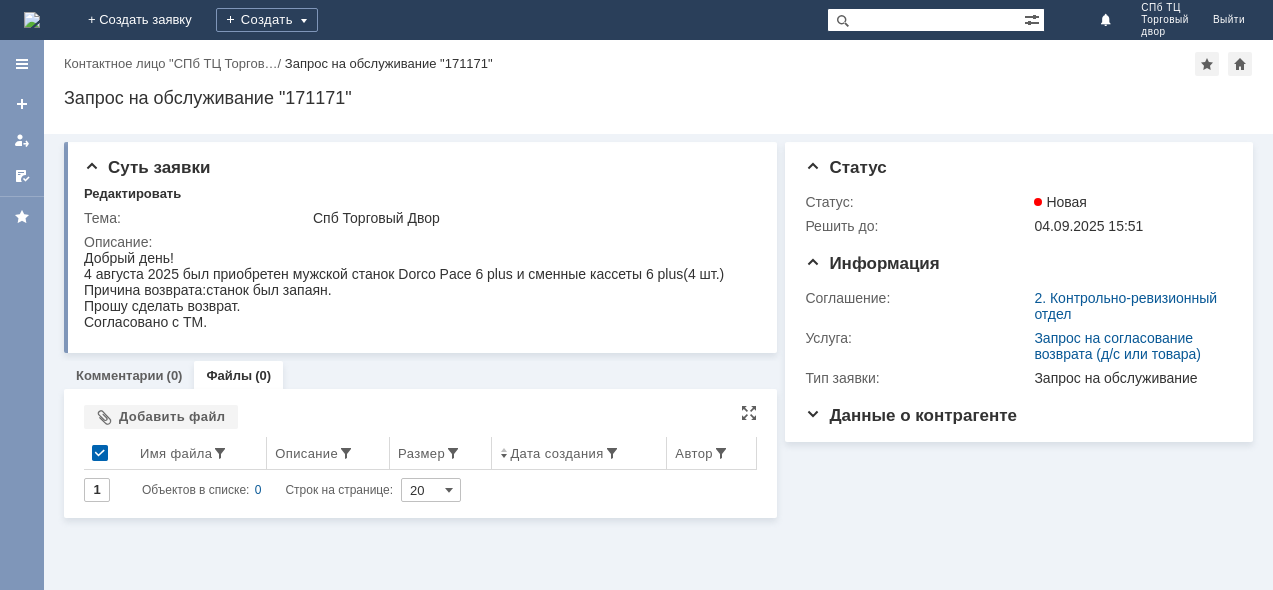 click on "Имя файла" at bounding box center [176, 453] 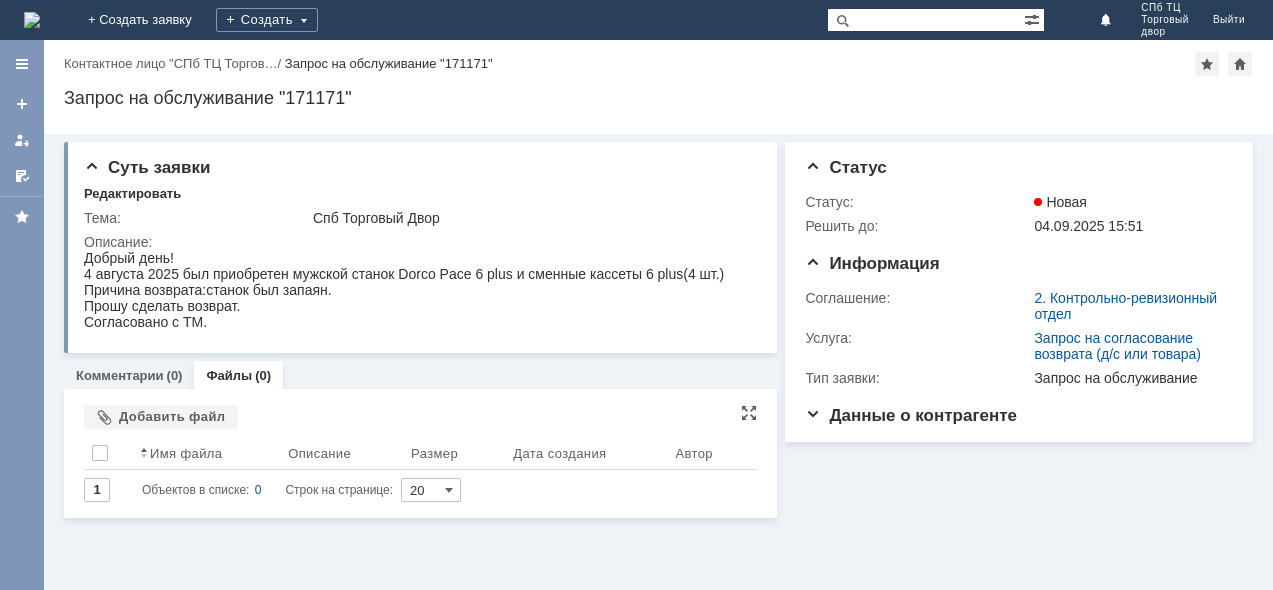 click on "Имя файла" at bounding box center (186, 453) 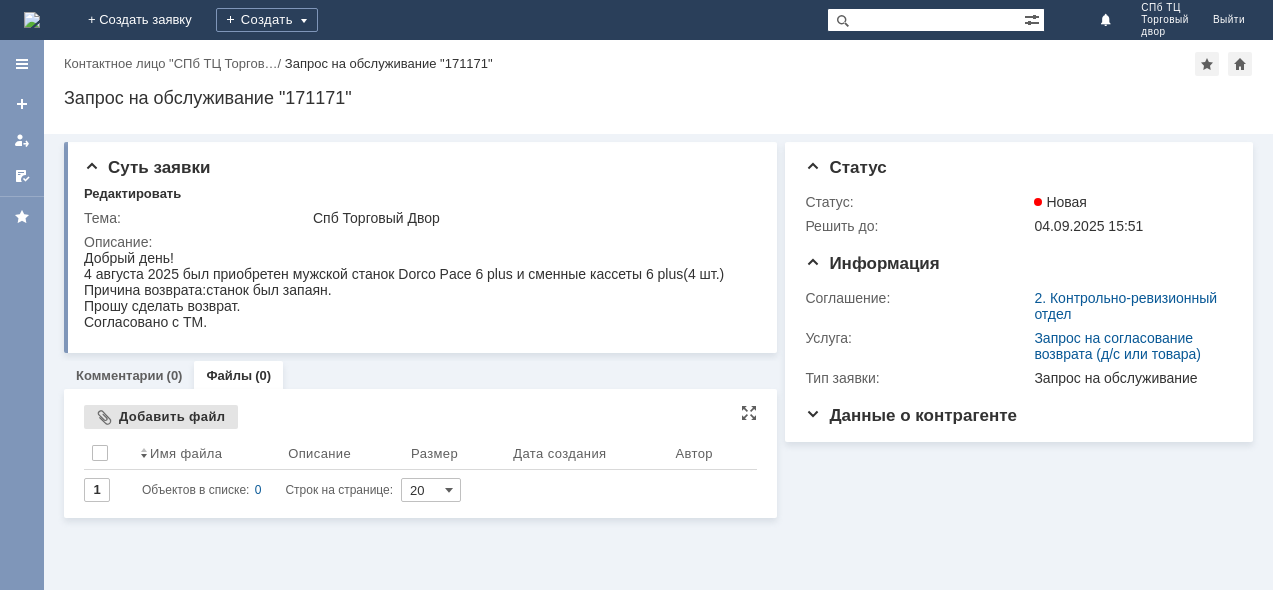 click on "Добавить файл" at bounding box center (161, 417) 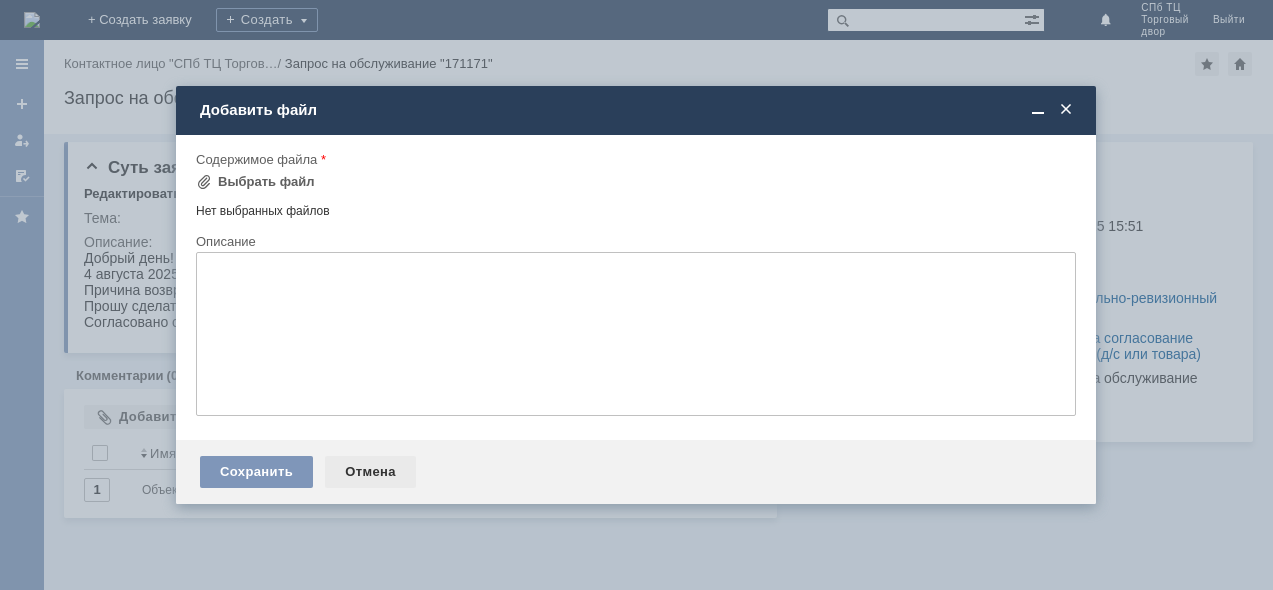 click on "Отмена" at bounding box center [370, 472] 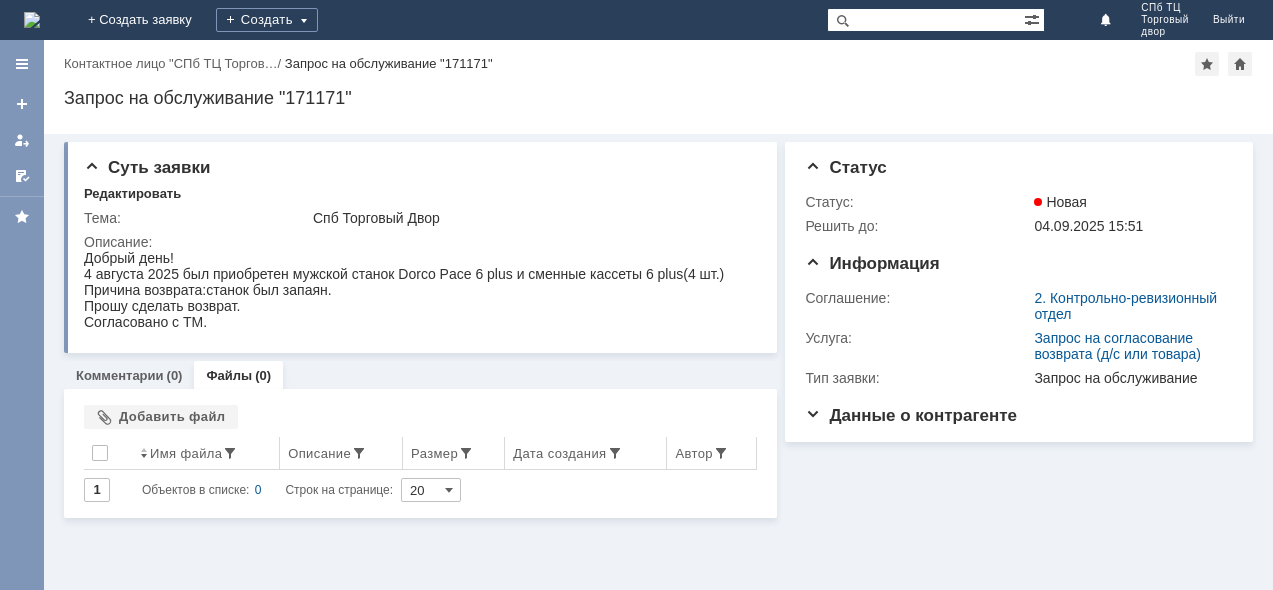 click on "Имя файла" at bounding box center [206, 453] 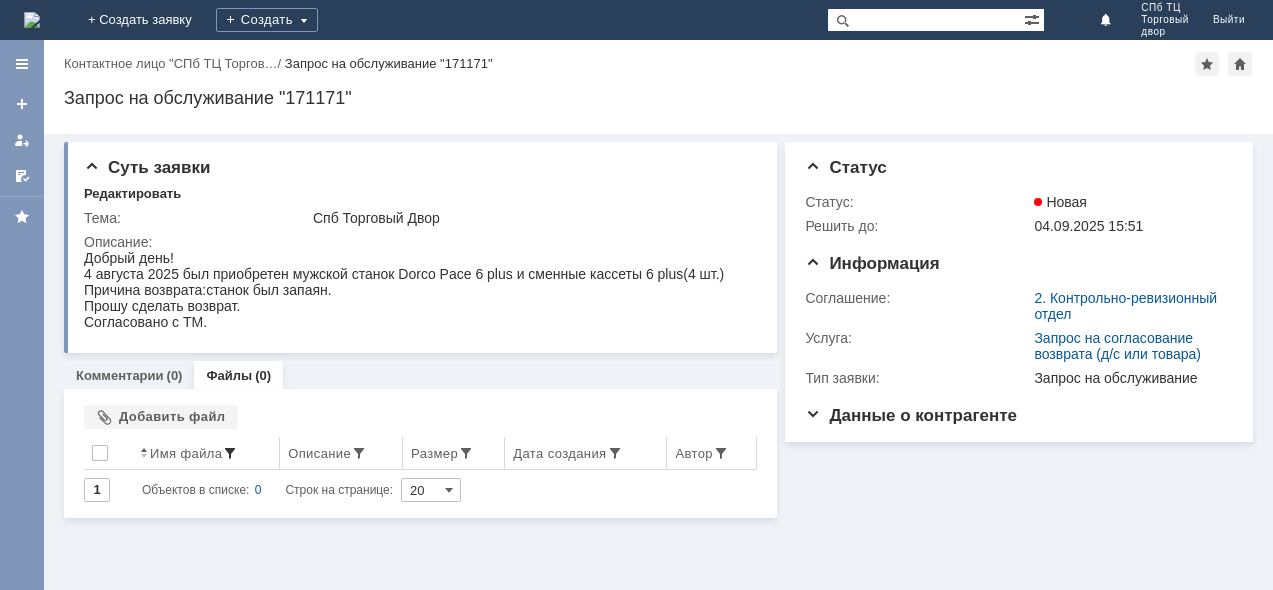 click at bounding box center [230, 453] 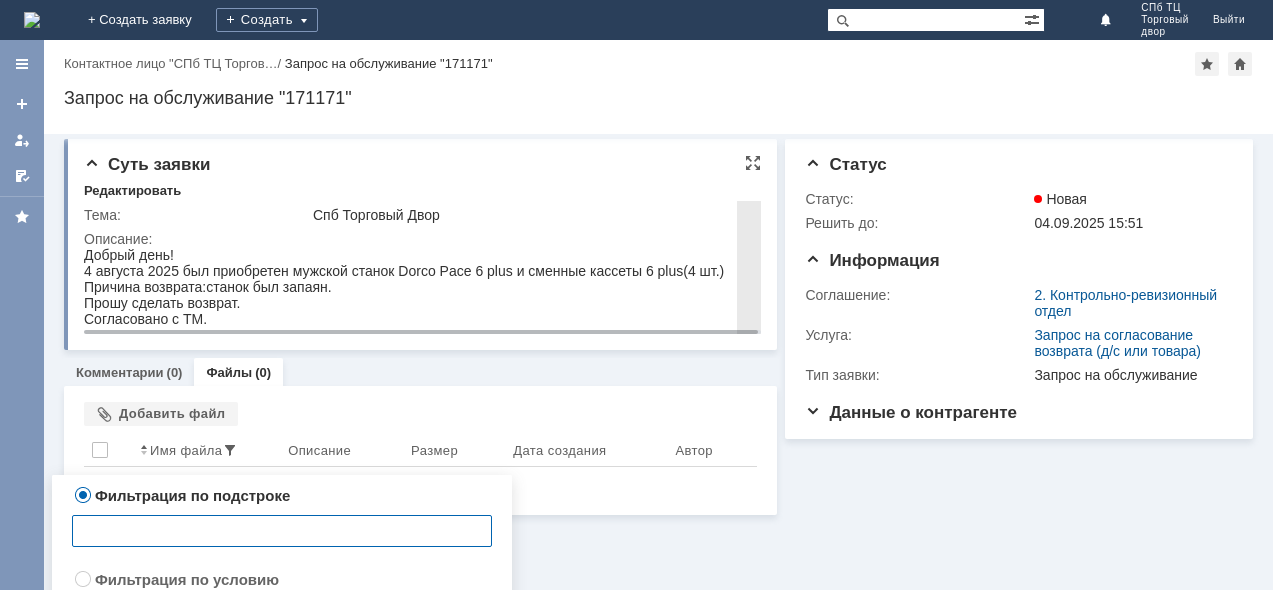 scroll, scrollTop: 0, scrollLeft: 0, axis: both 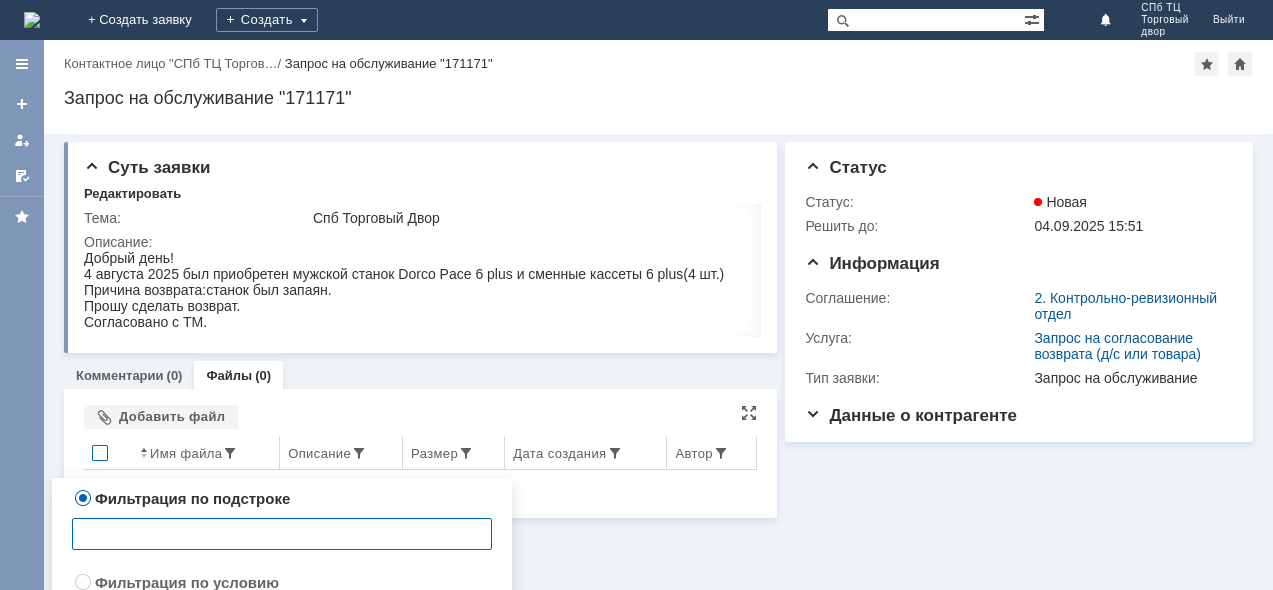 click at bounding box center [100, 453] 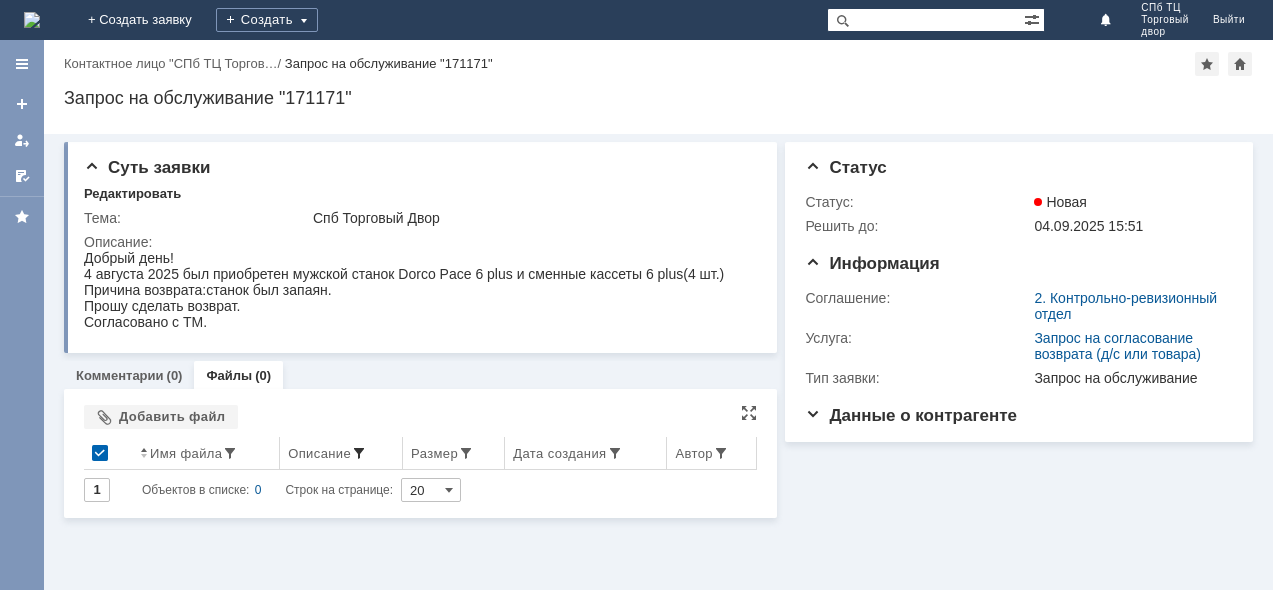 click at bounding box center [359, 453] 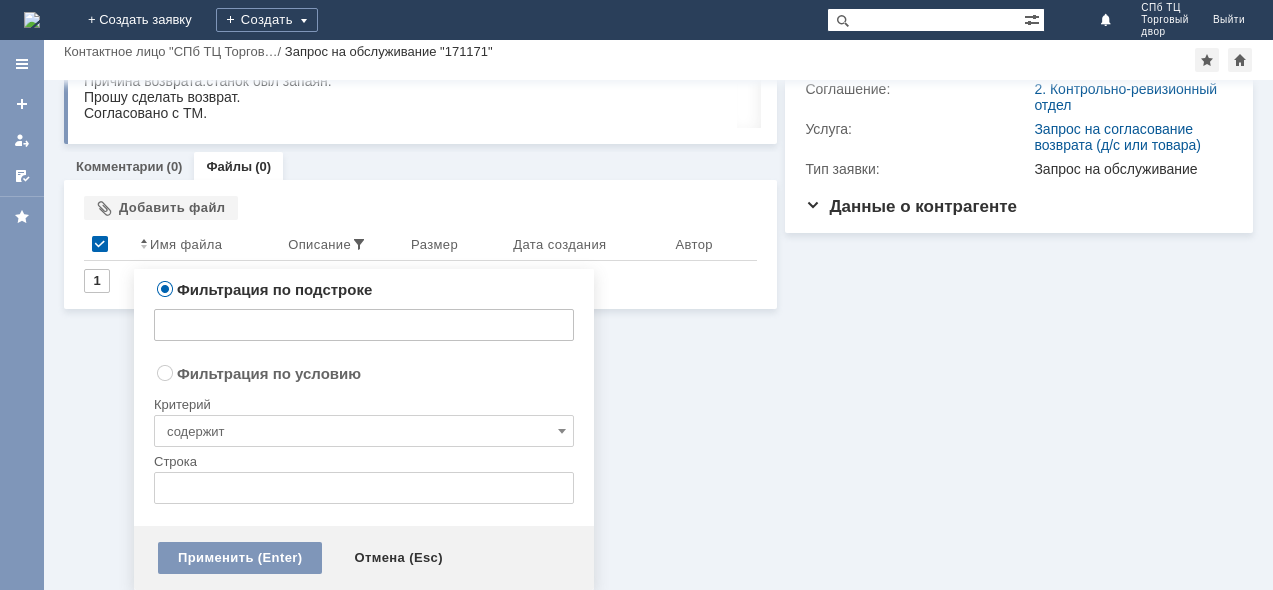 scroll, scrollTop: 155, scrollLeft: 0, axis: vertical 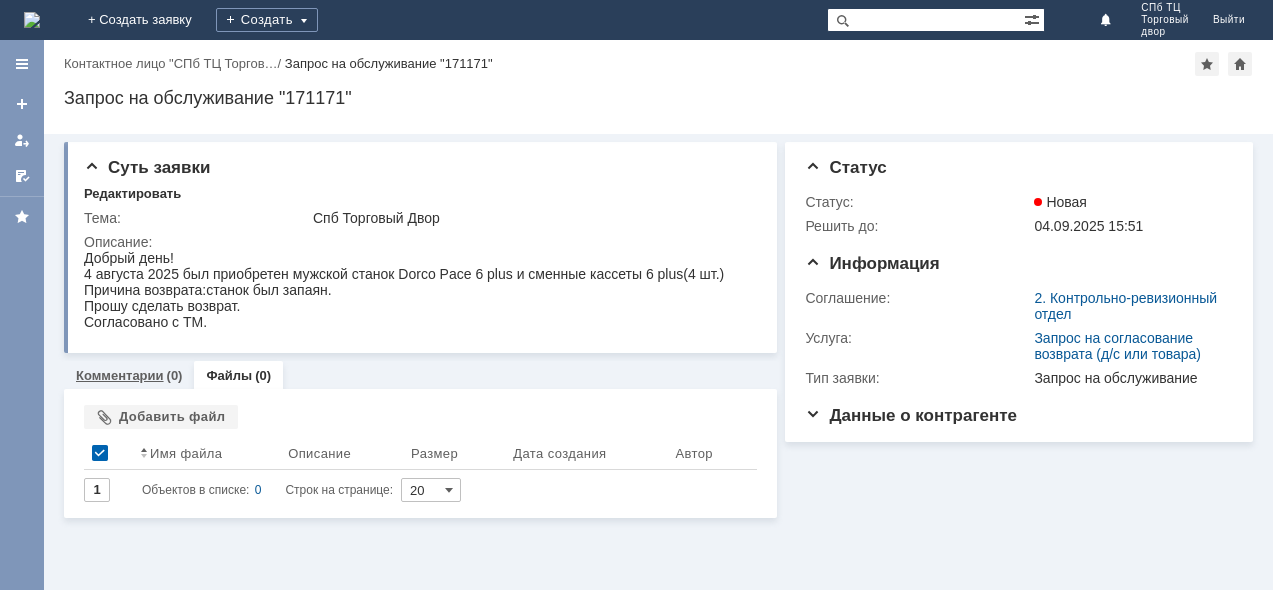 click on "Суть заявки Редактировать Тема: Спб Торговый Двор Описание: Комментарии (0) Файлы (0) Комментарии
Добавить комментарий             СТ Введите комментарий... 1       Всего комментариев:   0  Строк на странице:        20       1       Всего комментариев:   0  Строк на странице:        20       Файлы Добавить файл Результаты поиска:             1       Объектов в списке:    0  Строк на странице:        20       Имя файла Описание Размер Дата создания Автор 1       Объектов в списке:    0  Строк на странице:        20       Перетащите файлы сюда Информация Статус Статус: Новая Решить до: 04.09.2025 15:51 Информация Услуга:" at bounding box center (658, 362) 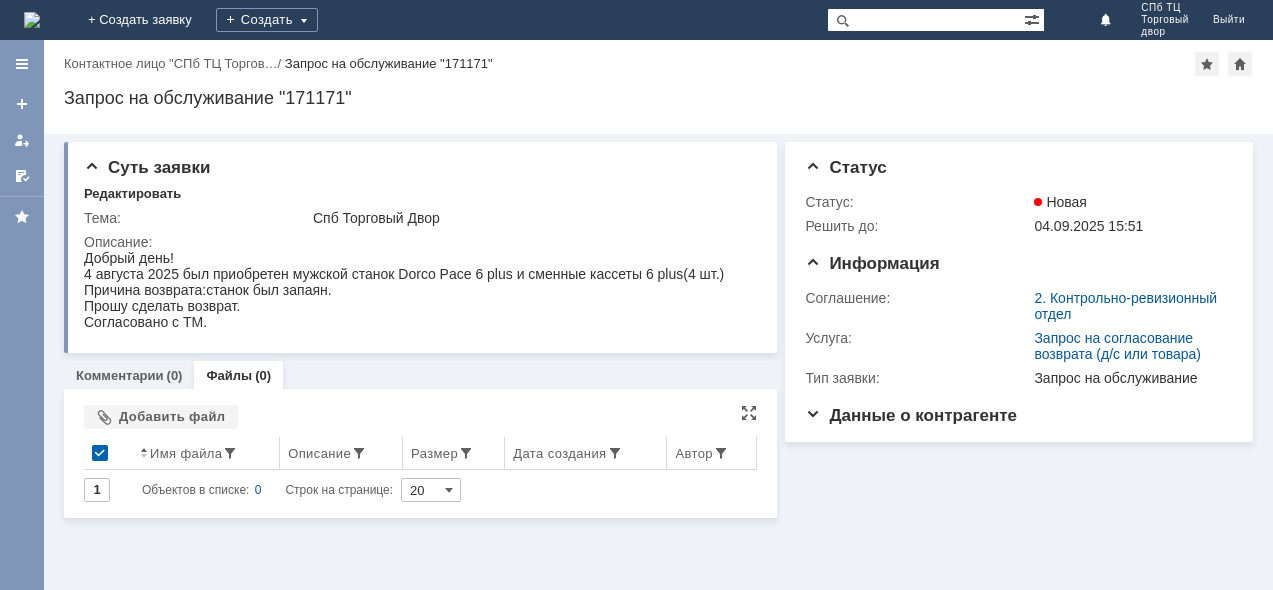 click on "Имя файла" at bounding box center (186, 453) 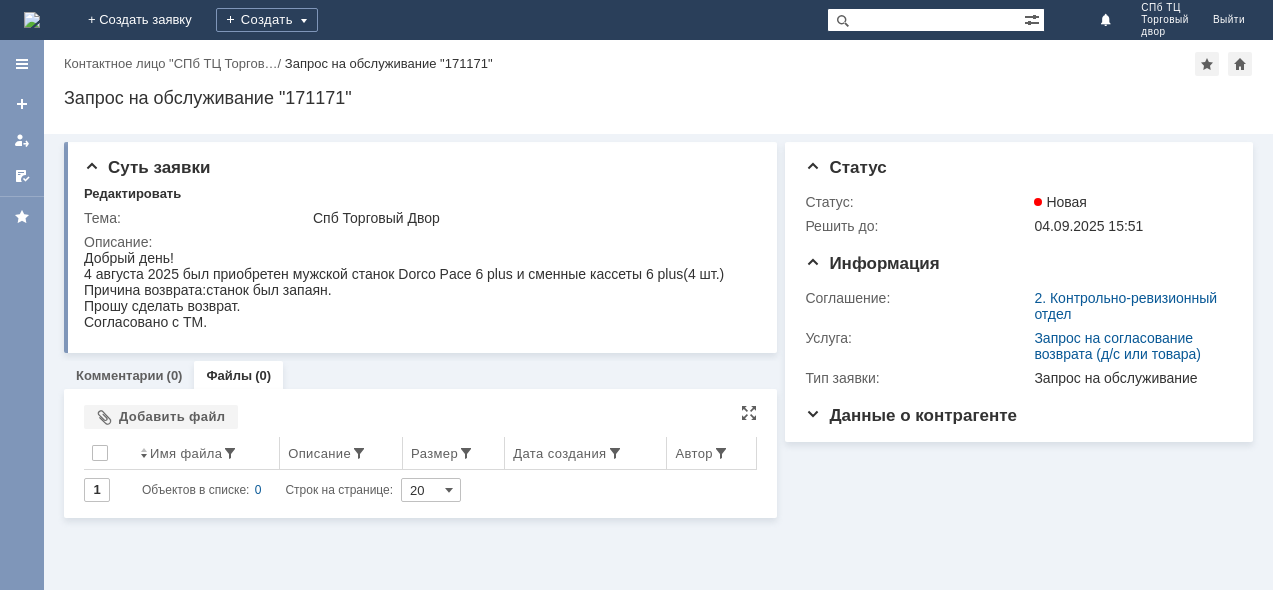 click on "Имя файла" at bounding box center (186, 453) 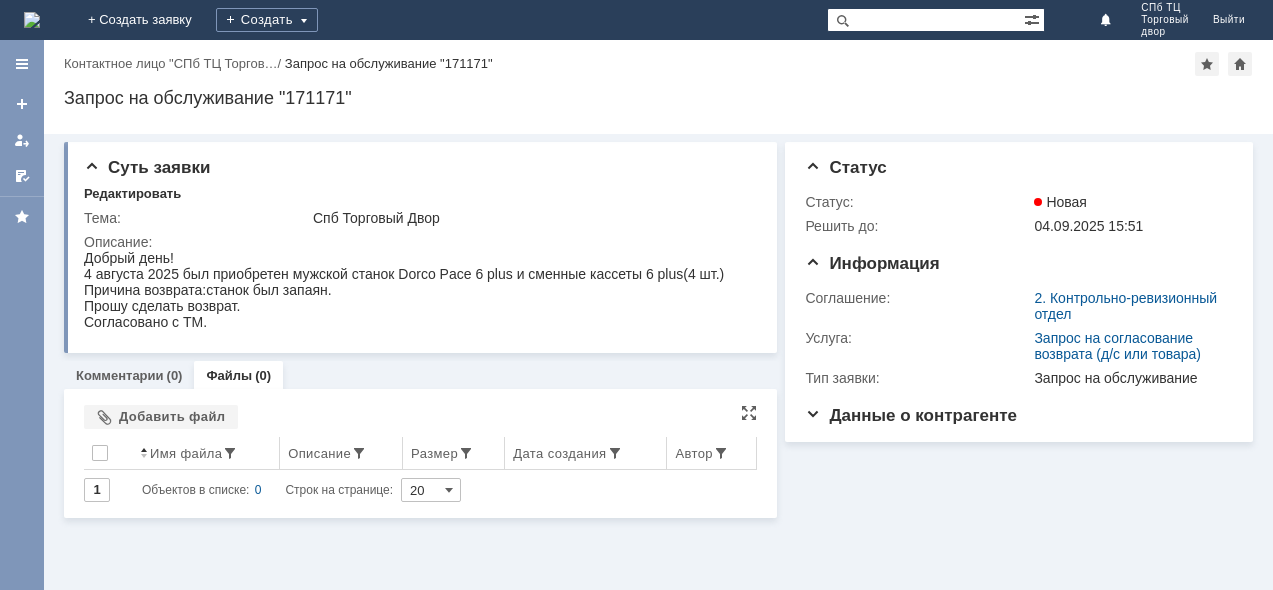 click at bounding box center [144, 453] 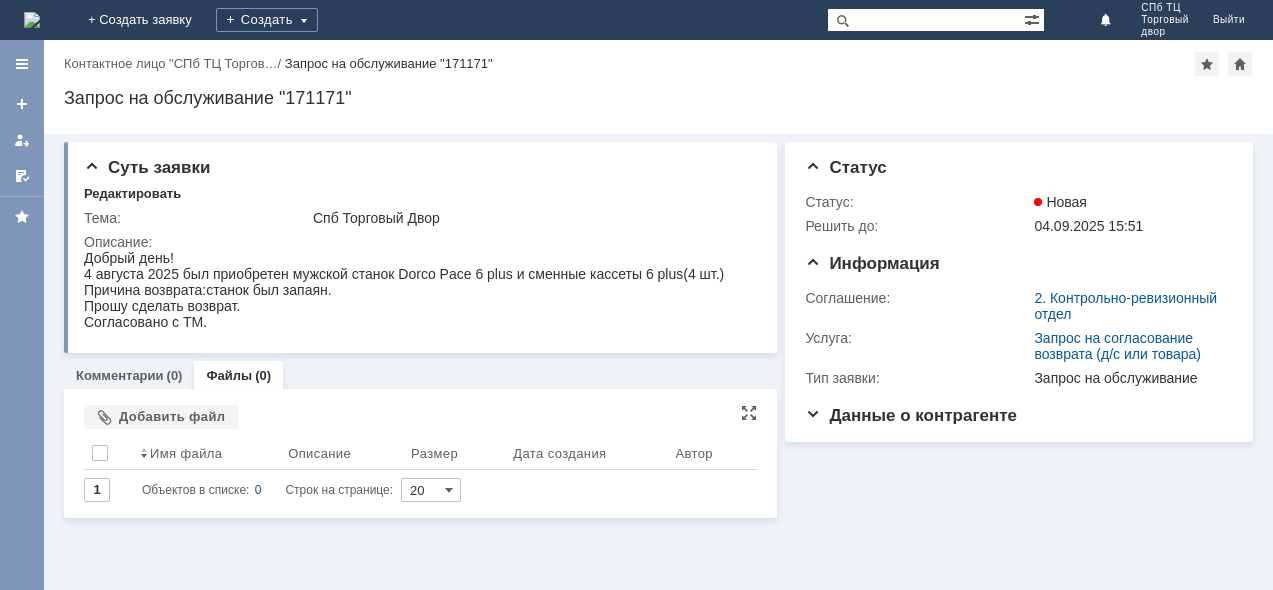 click at bounding box center (144, 453) 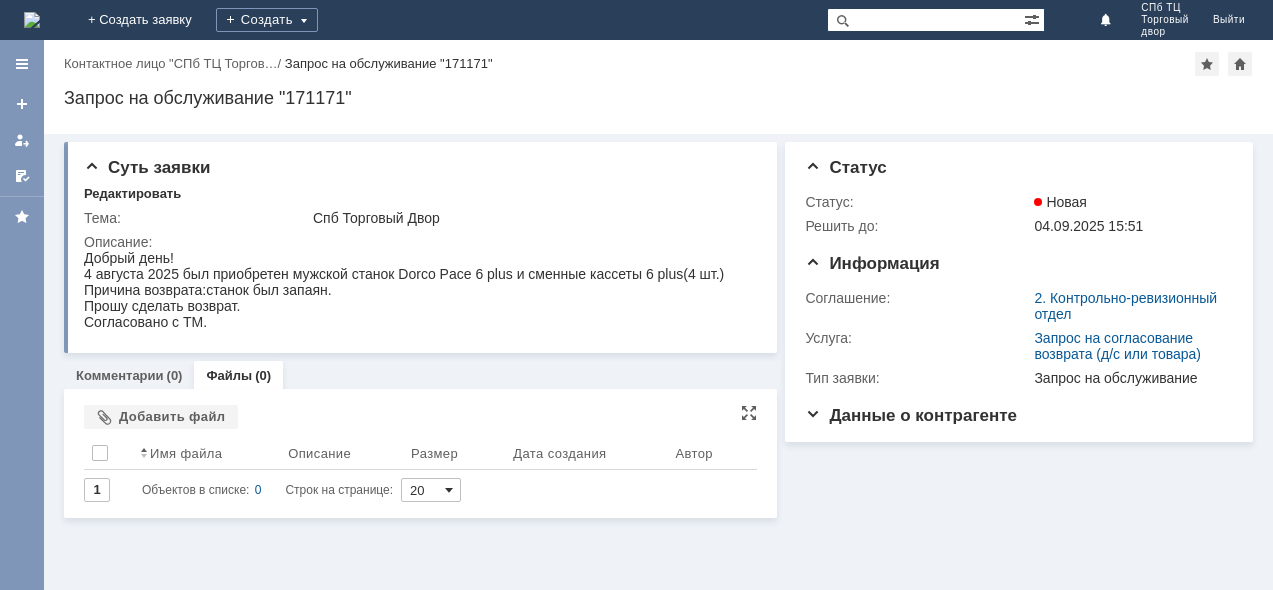 click at bounding box center [449, 490] 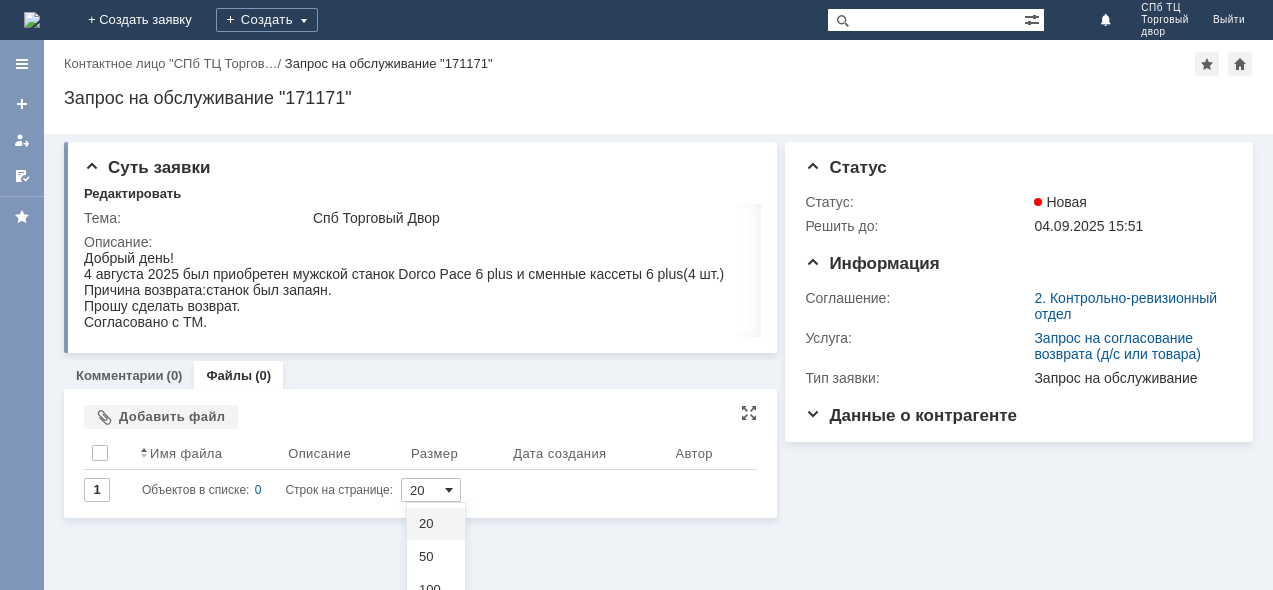 scroll, scrollTop: 21, scrollLeft: 0, axis: vertical 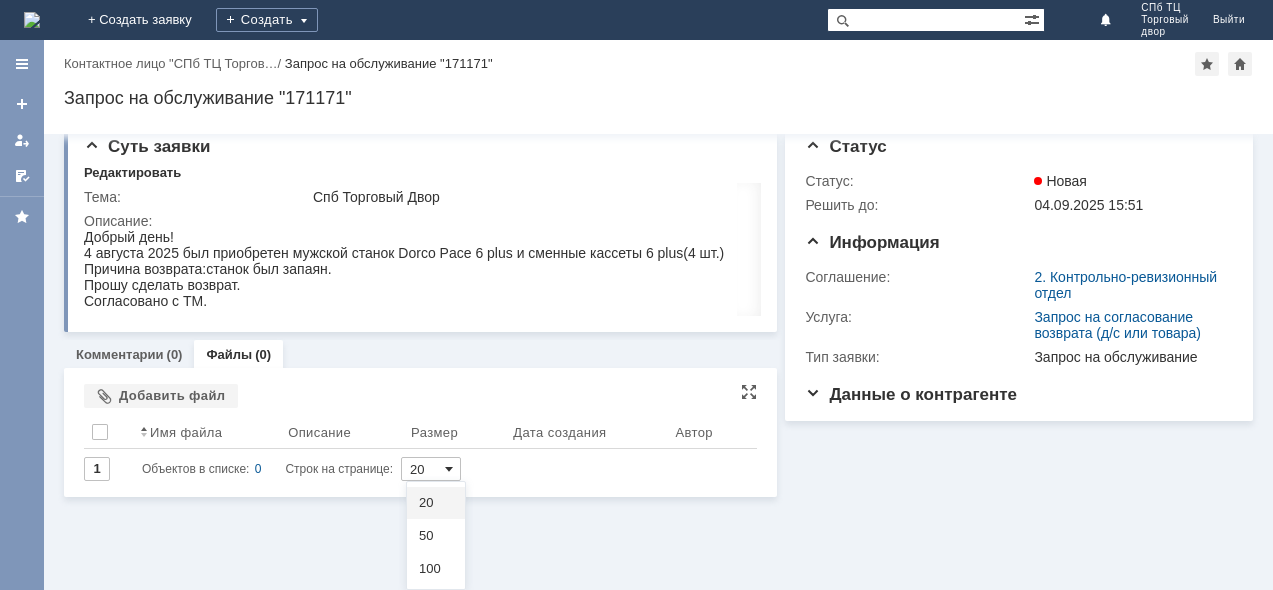 click on "20" at bounding box center (436, 503) 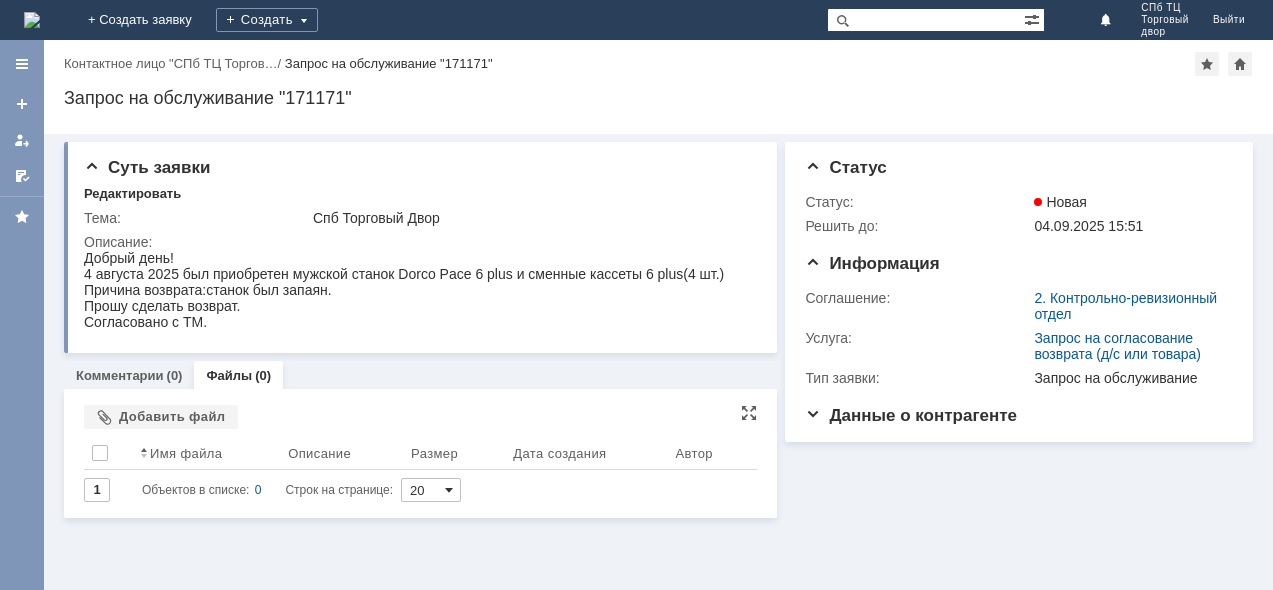 scroll, scrollTop: 0, scrollLeft: 0, axis: both 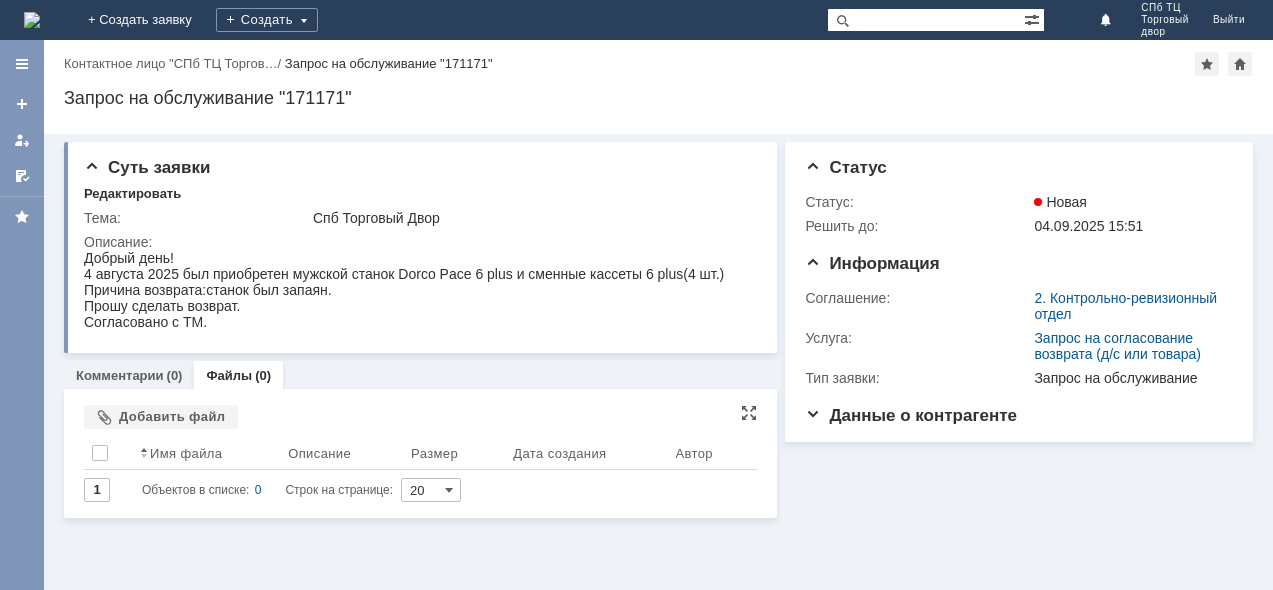 click on "Объектов в списке:" at bounding box center [195, 490] 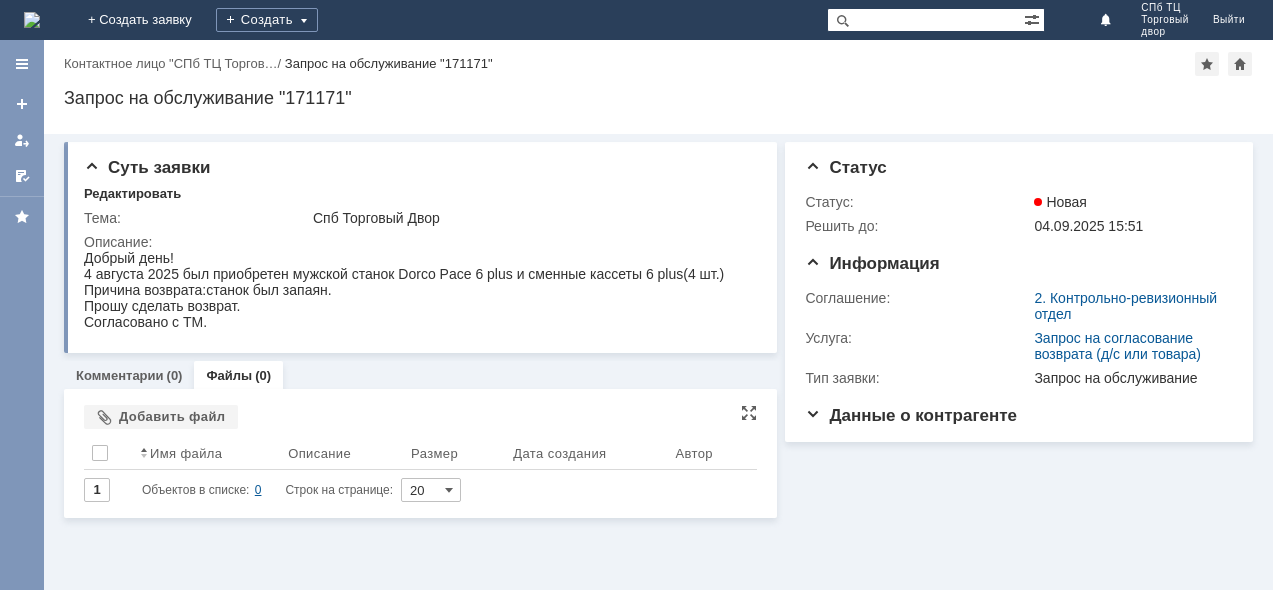 click on "0" at bounding box center (258, 490) 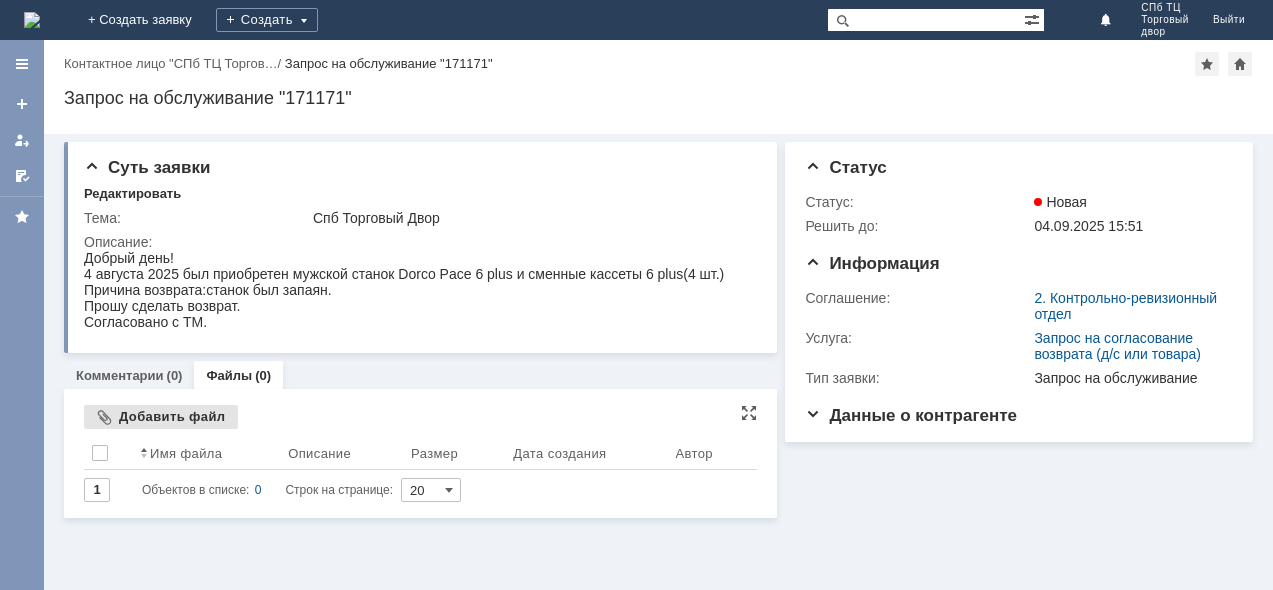 click on "Добавить файл" at bounding box center (161, 417) 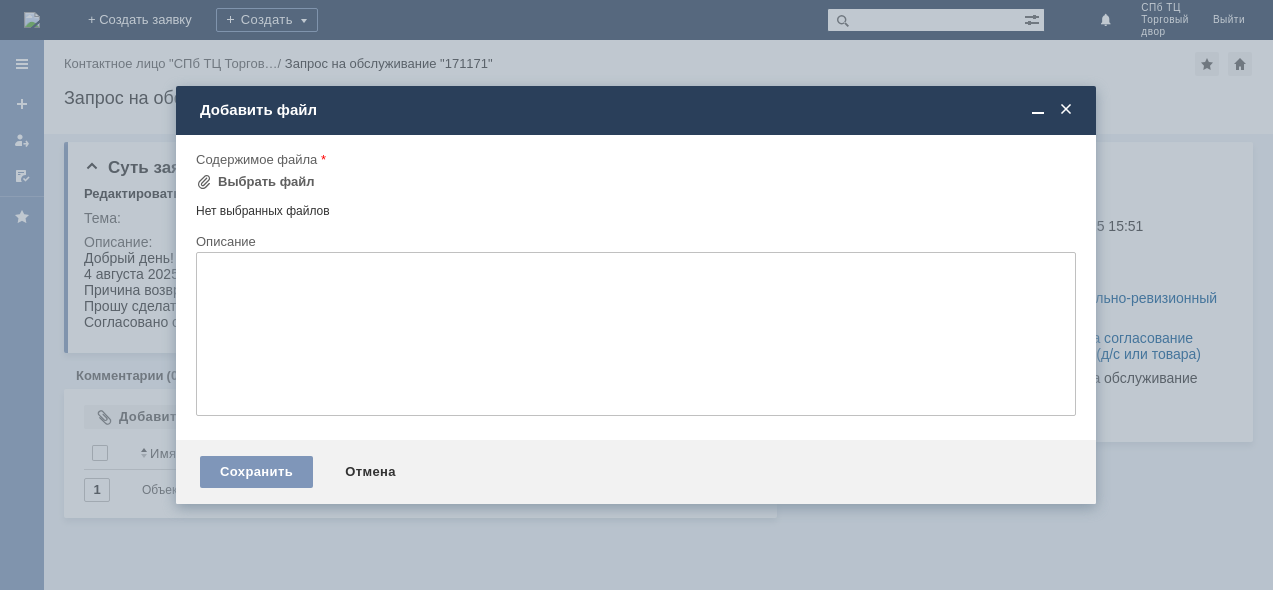 click at bounding box center [636, 334] 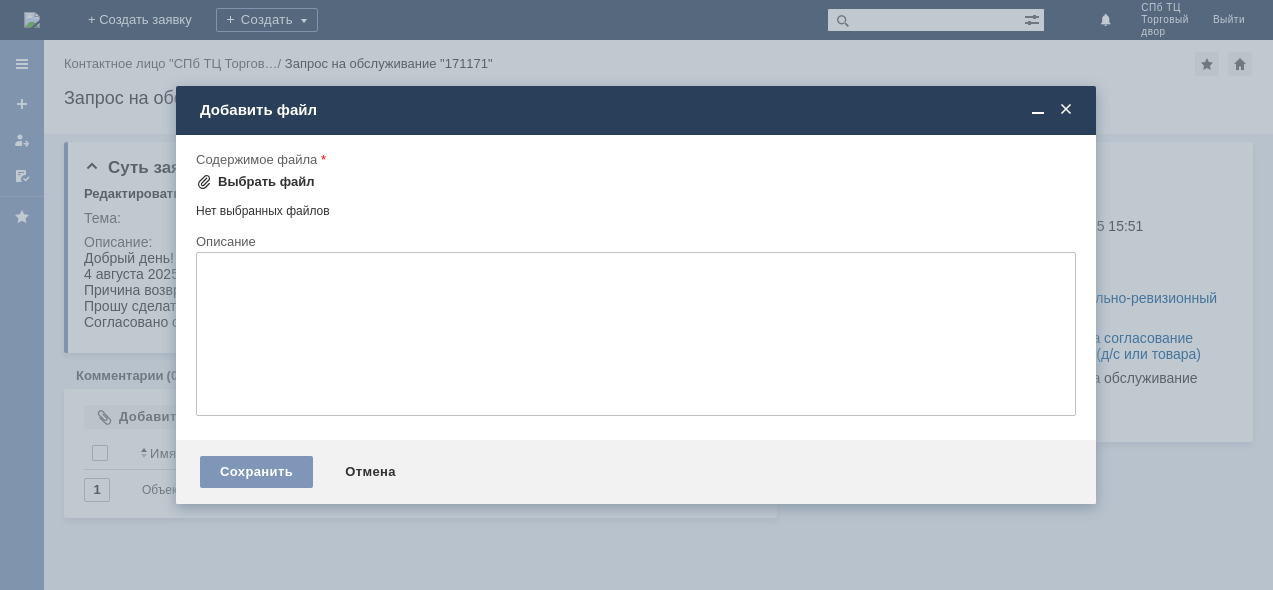click on "Выбрать файл" at bounding box center (266, 182) 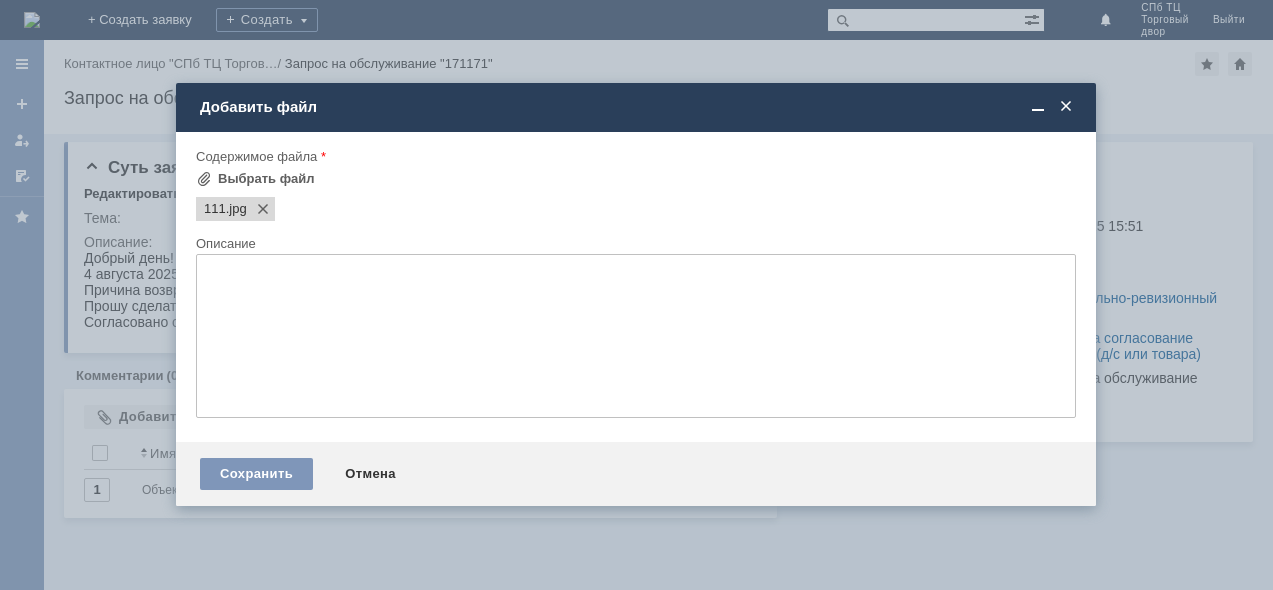 scroll, scrollTop: 0, scrollLeft: 0, axis: both 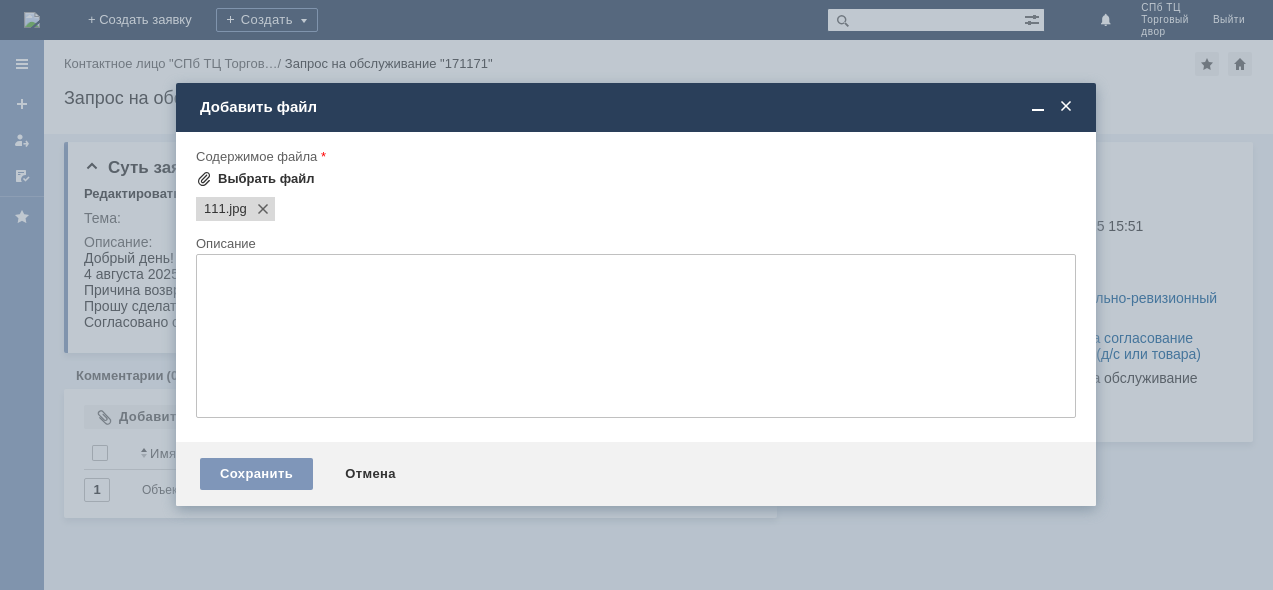click on "Выбрать файл" at bounding box center (255, 179) 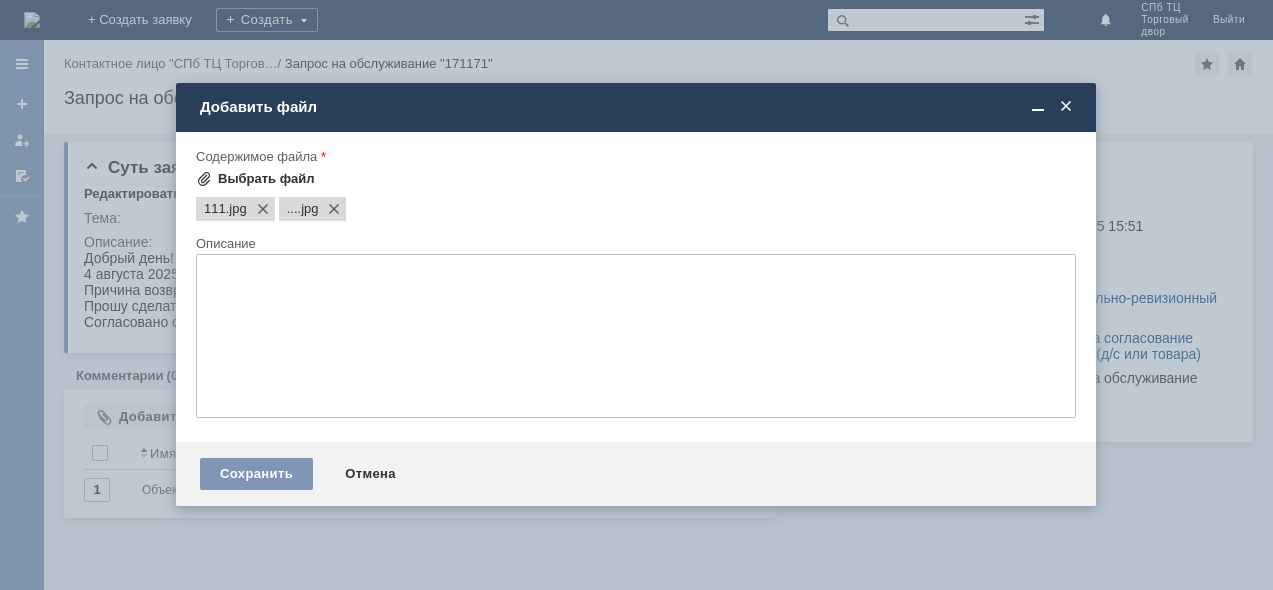 scroll, scrollTop: 0, scrollLeft: 0, axis: both 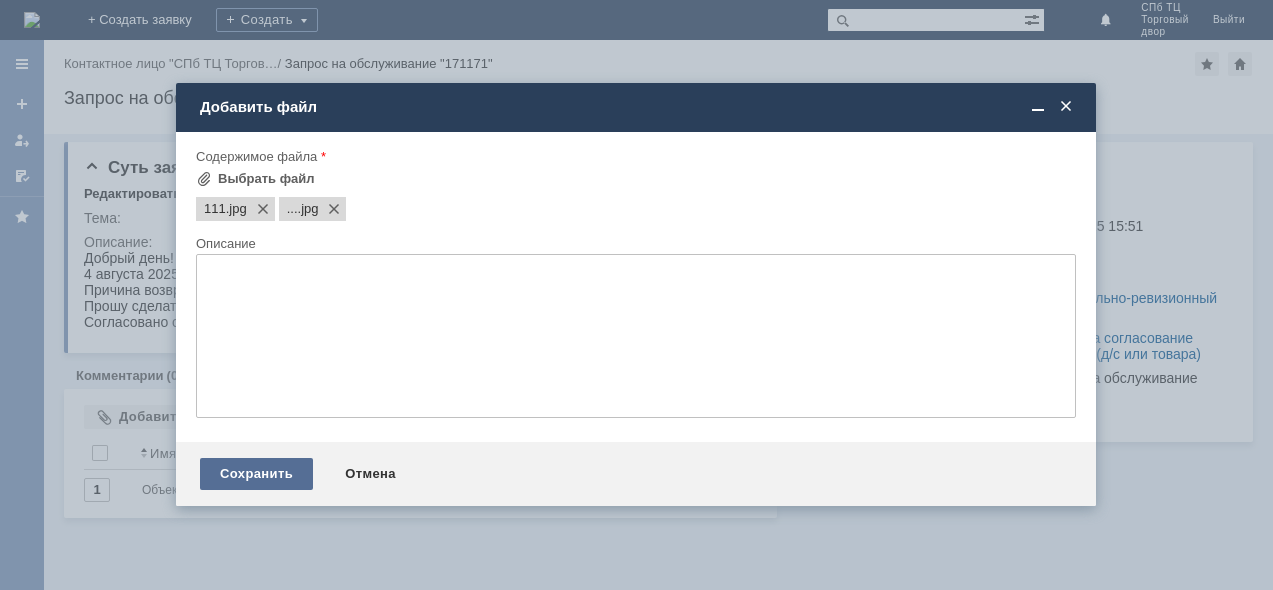 click on "Сохранить" at bounding box center (256, 474) 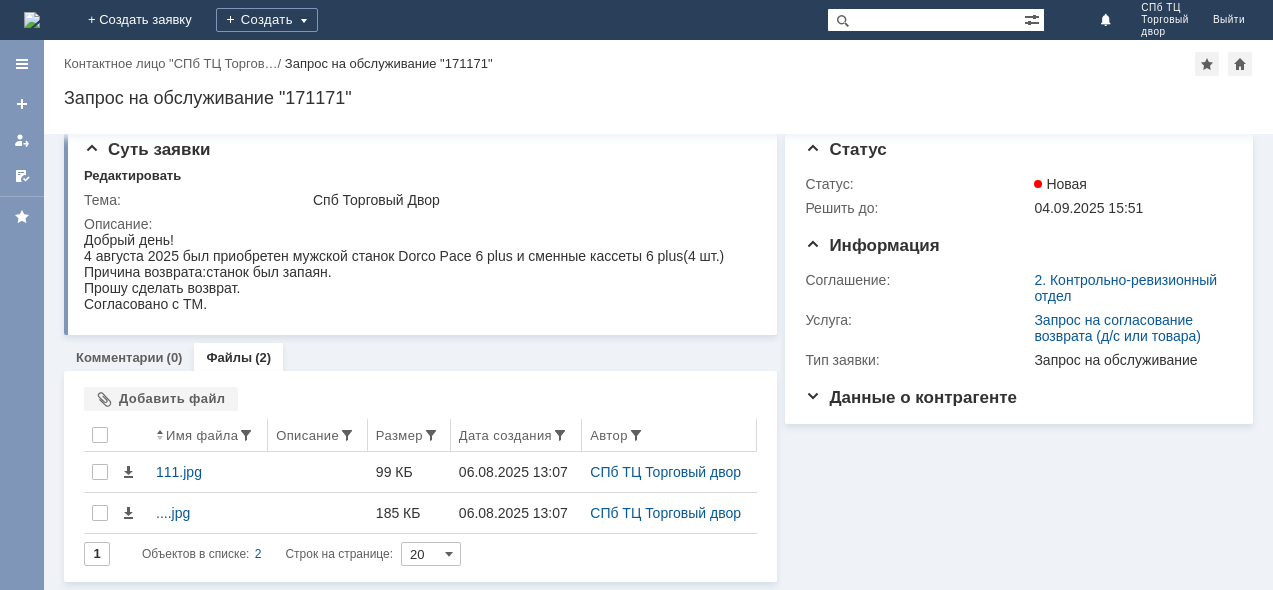 scroll, scrollTop: 0, scrollLeft: 0, axis: both 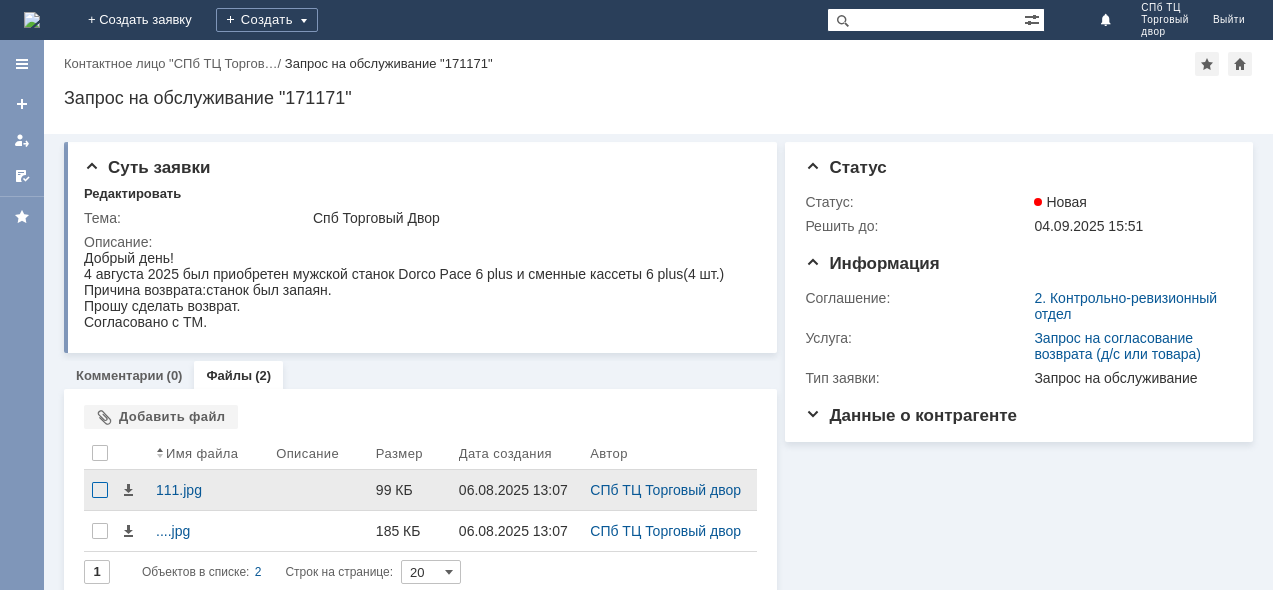 click at bounding box center (100, 490) 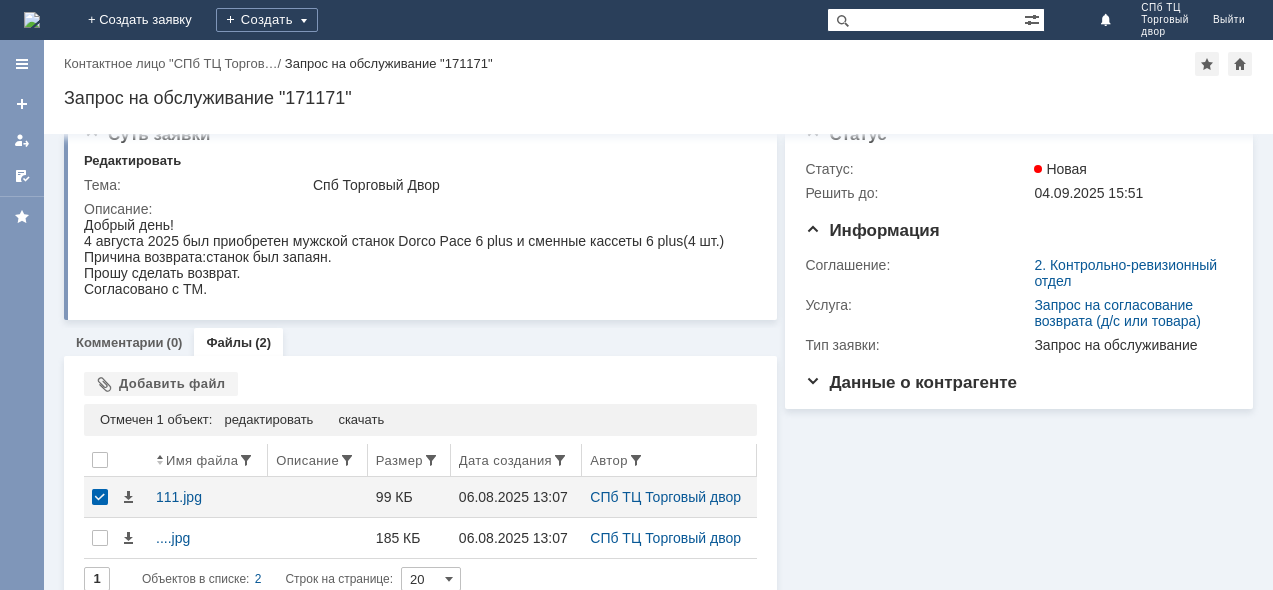 scroll, scrollTop: 59, scrollLeft: 0, axis: vertical 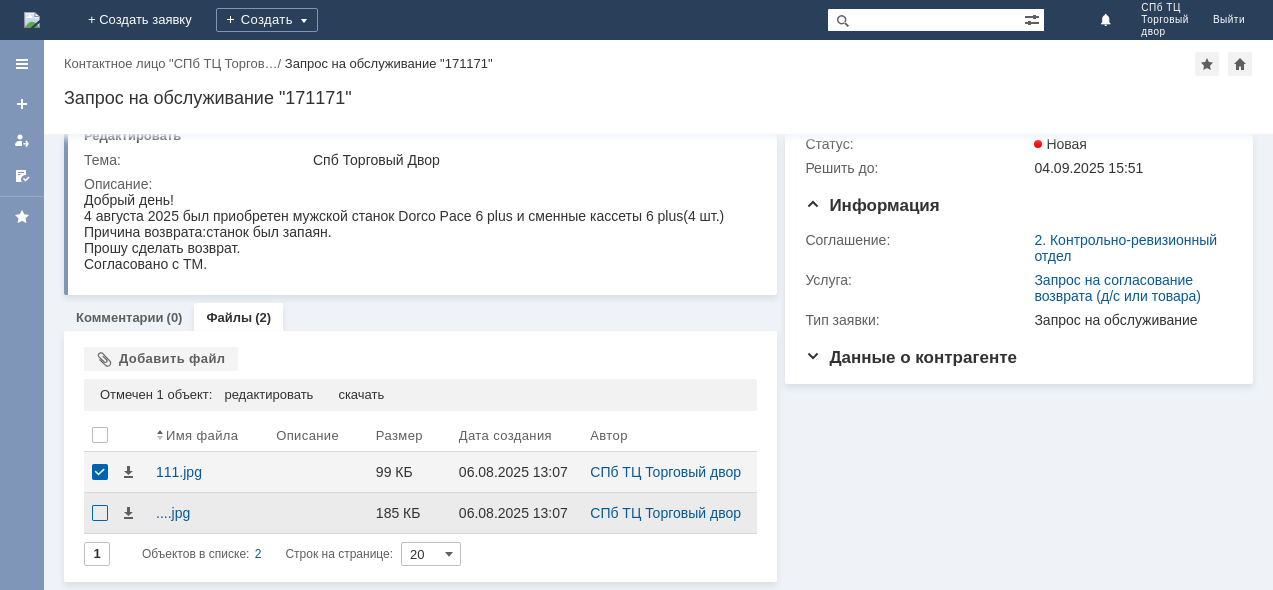 click at bounding box center (100, 513) 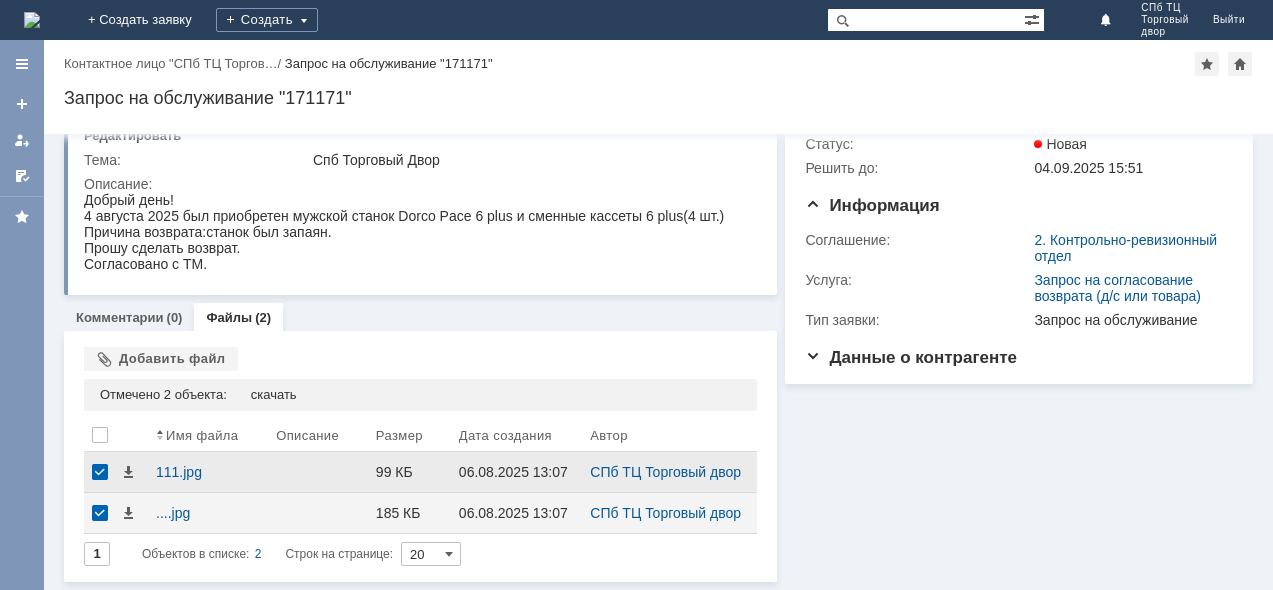 click at bounding box center [100, 472] 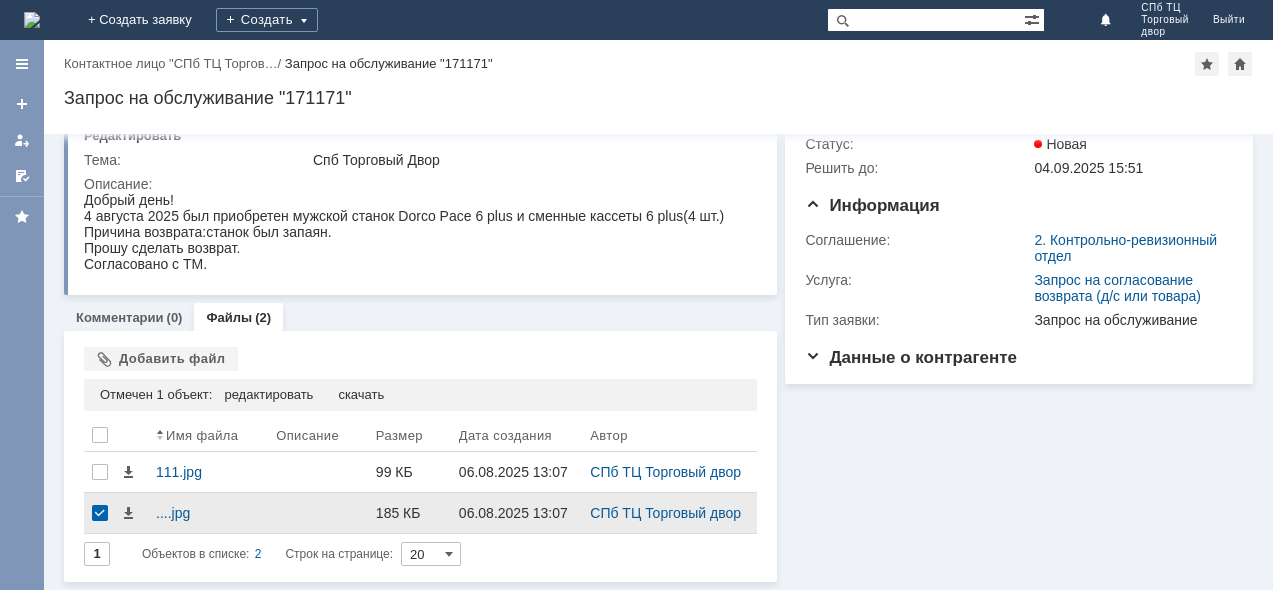 click at bounding box center [100, 513] 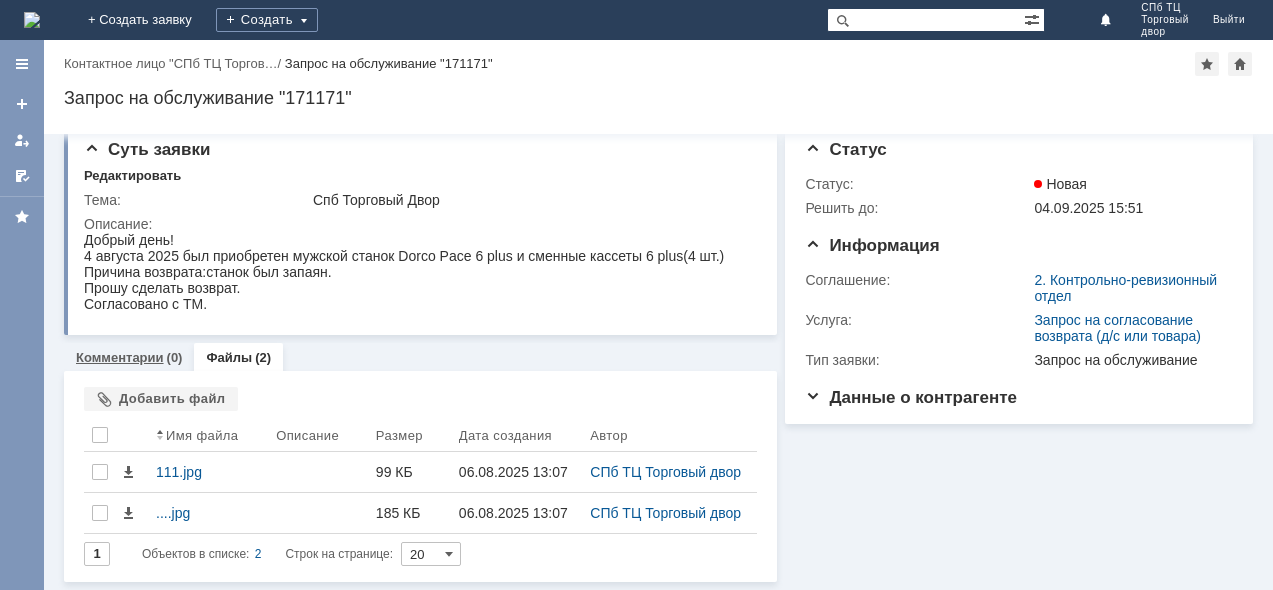 click on "Комментарии" at bounding box center [120, 357] 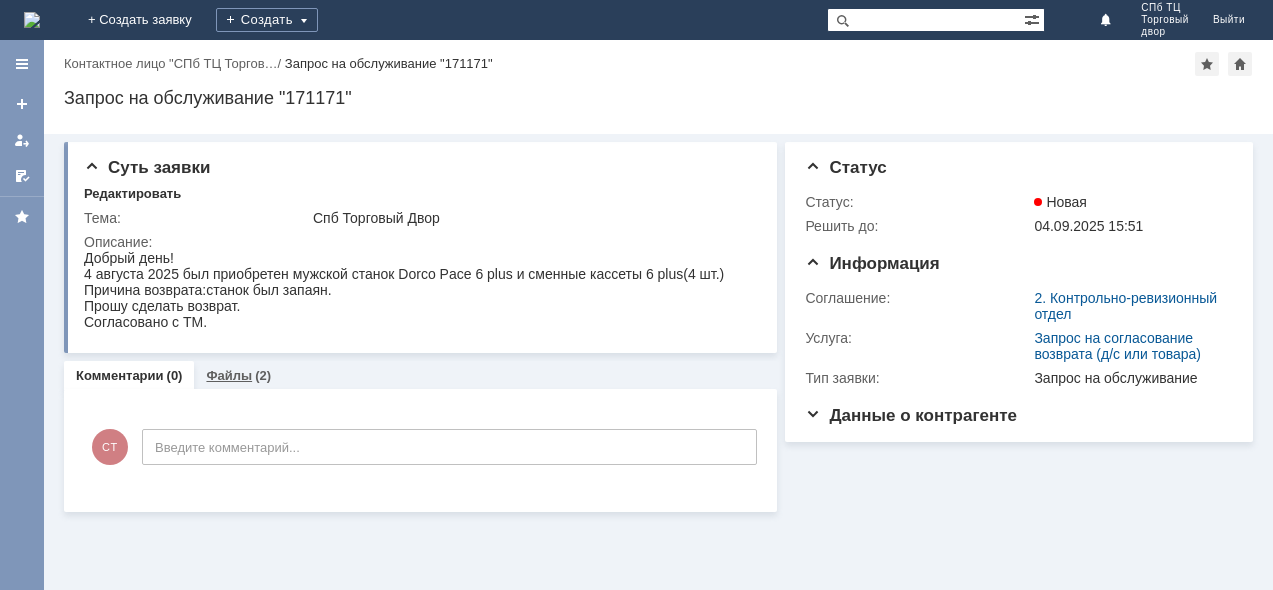 click on "Файлы" at bounding box center [229, 375] 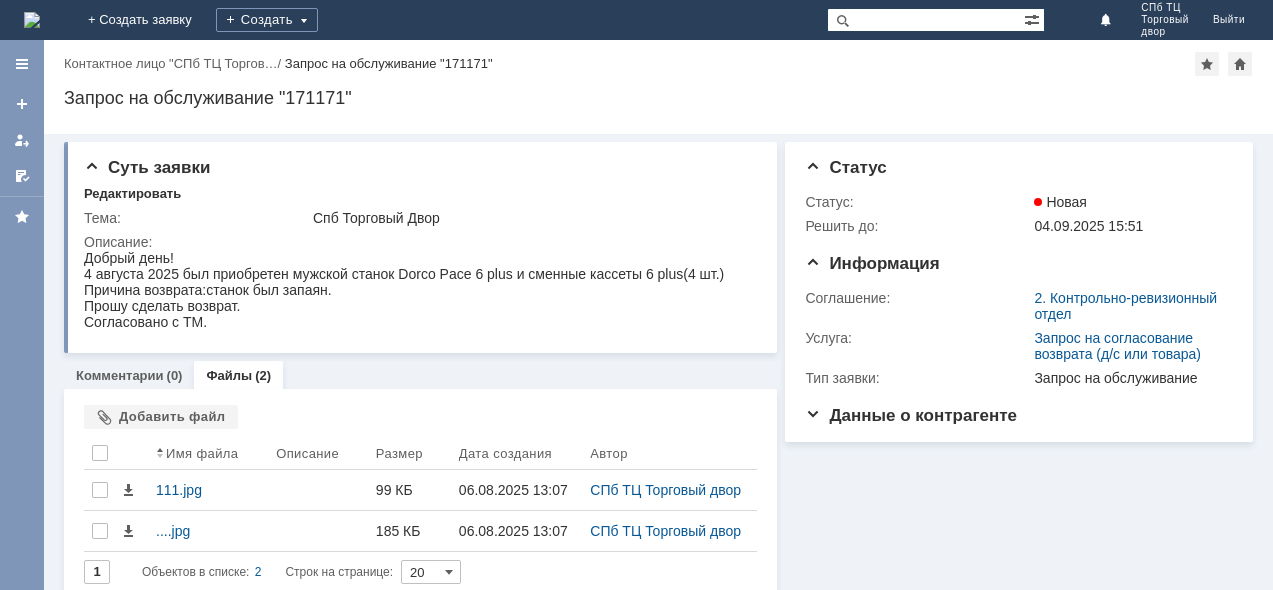 scroll, scrollTop: 19, scrollLeft: 0, axis: vertical 